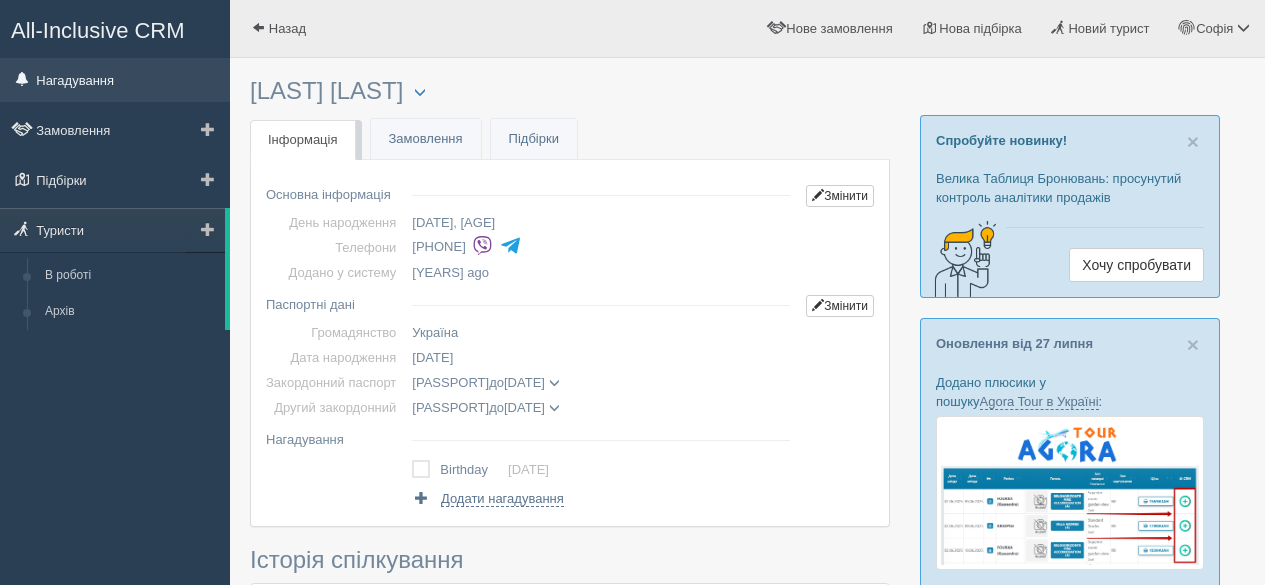 scroll, scrollTop: 0, scrollLeft: 0, axis: both 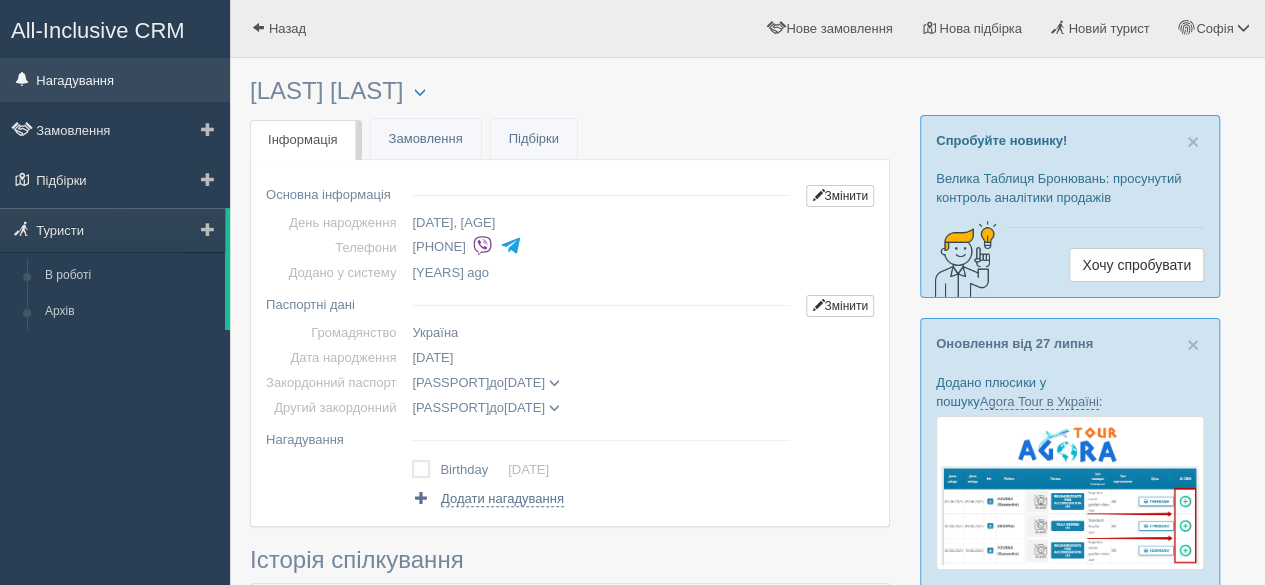 click on "Нагадування" at bounding box center (115, 80) 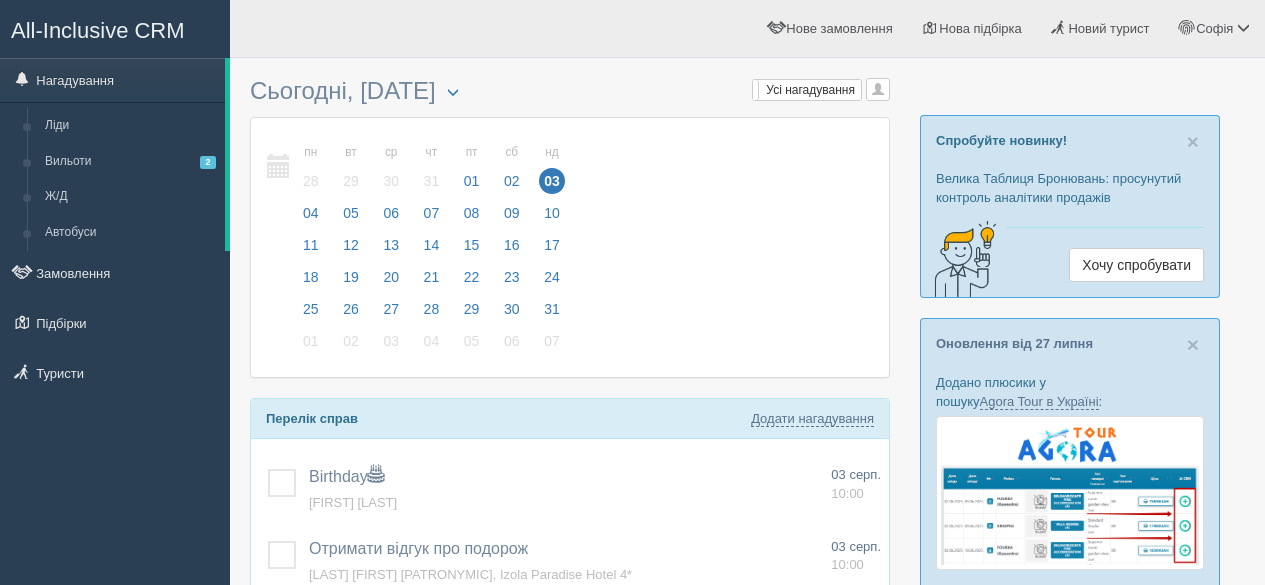 scroll, scrollTop: 0, scrollLeft: 0, axis: both 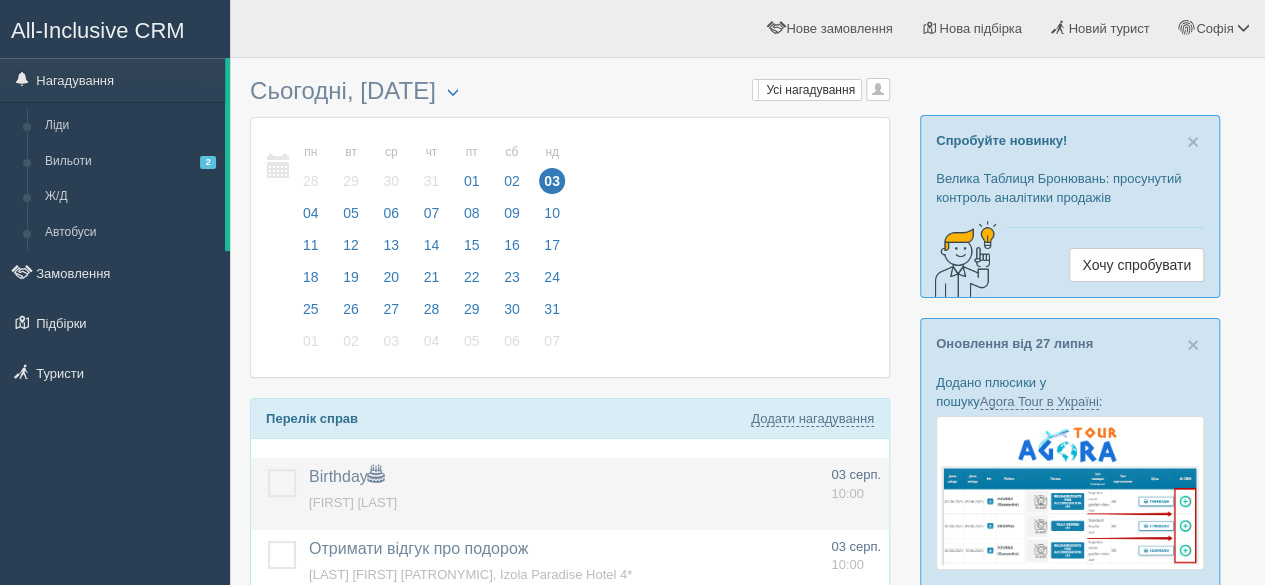 click on "[LAST] [FIRST]" at bounding box center (353, 502) 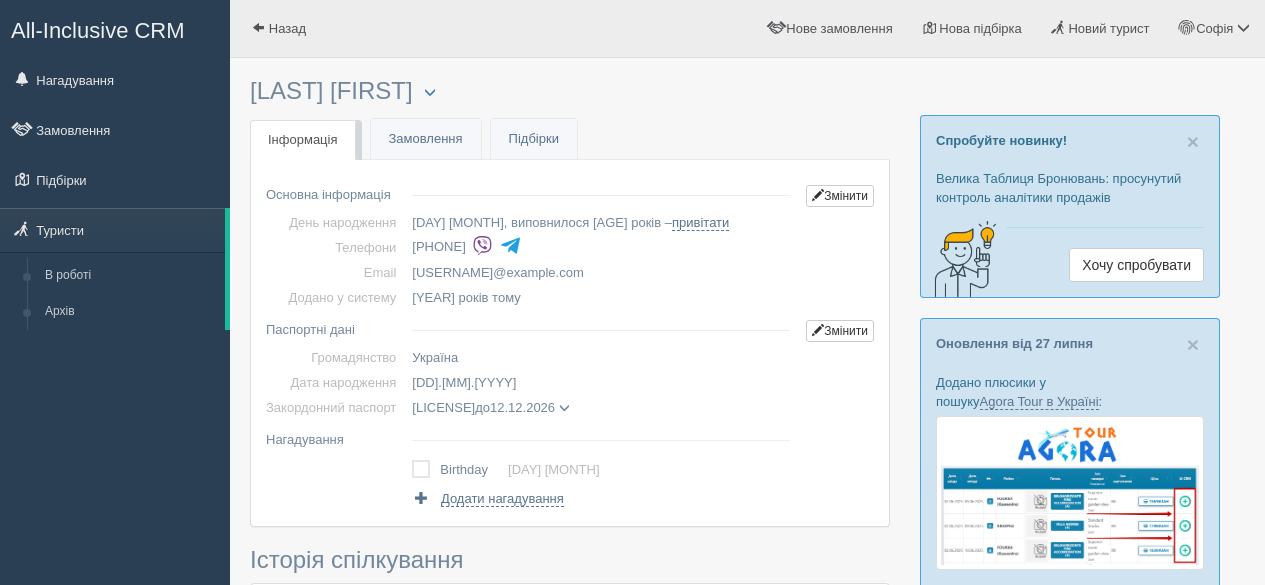 scroll, scrollTop: 0, scrollLeft: 0, axis: both 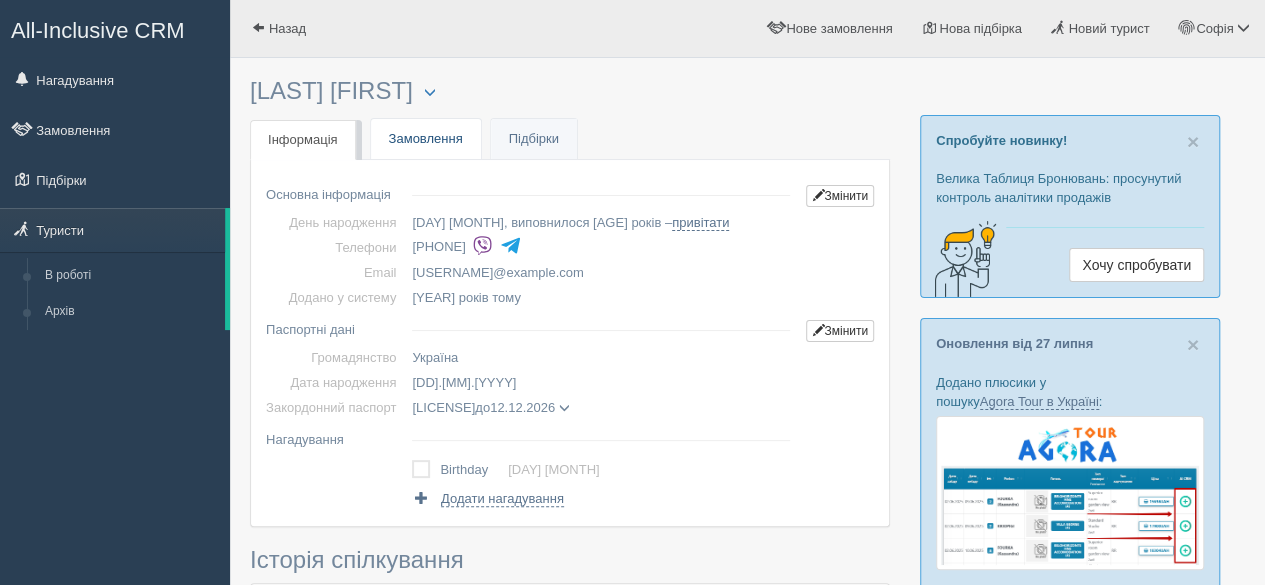 click on "Замовлення" at bounding box center [426, 139] 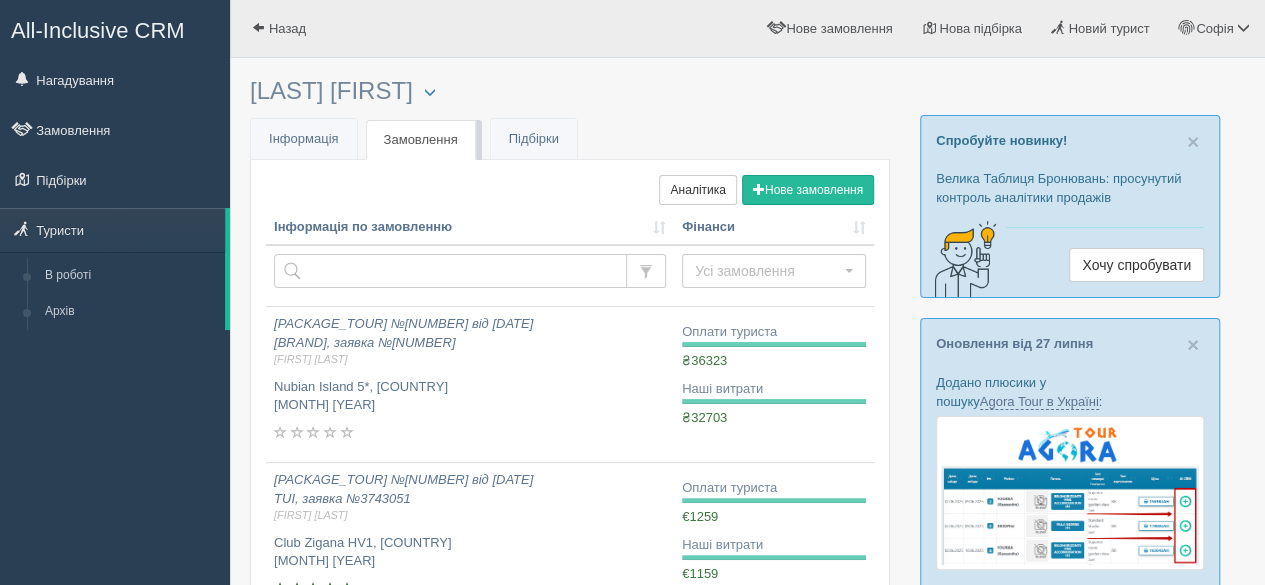 scroll, scrollTop: 100, scrollLeft: 0, axis: vertical 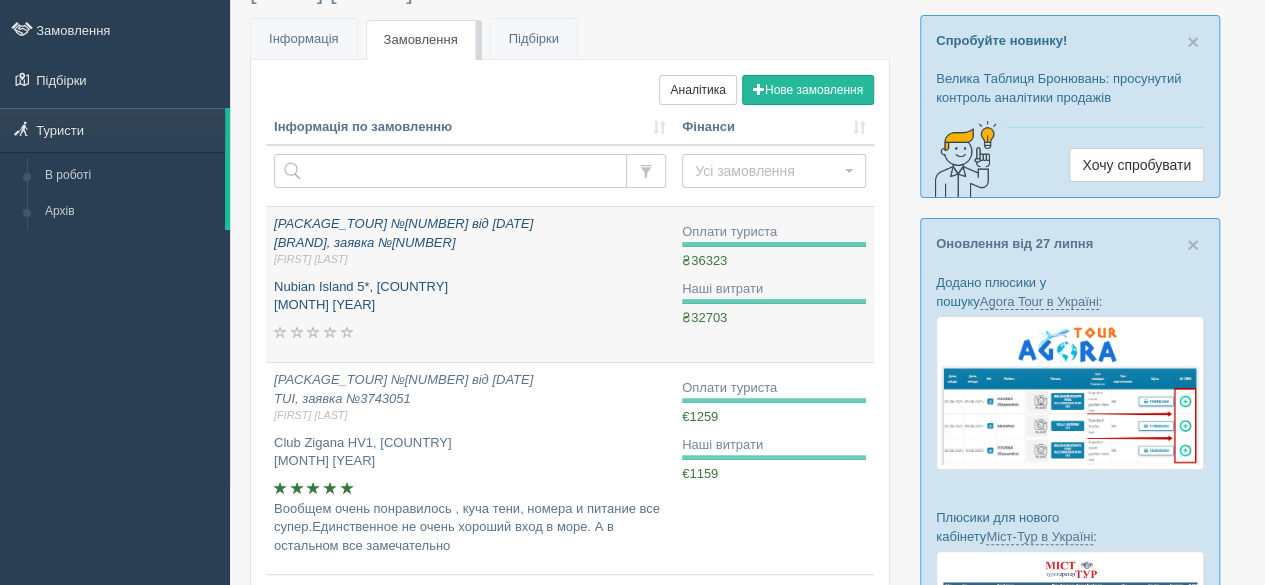 click on "Пакетний тур №1806022021 від 18.06.2021
Anex Tour, заявка №75842758
Анна К.
Nubian Island 5*, Єгипет
липень 2021" at bounding box center (470, 279) 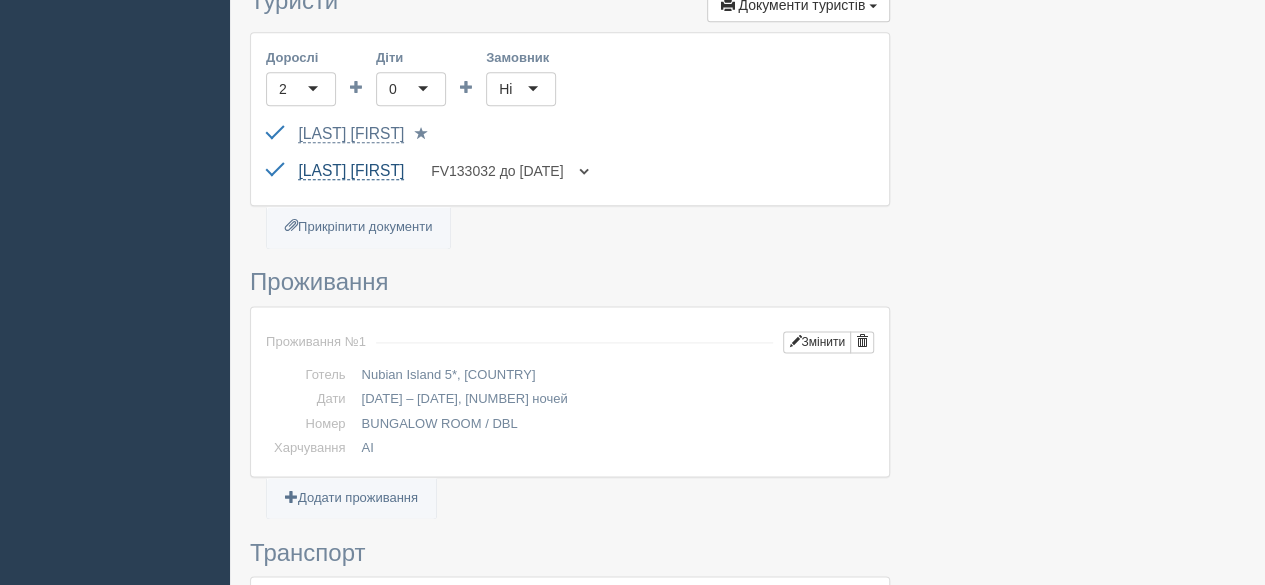 scroll, scrollTop: 1200, scrollLeft: 0, axis: vertical 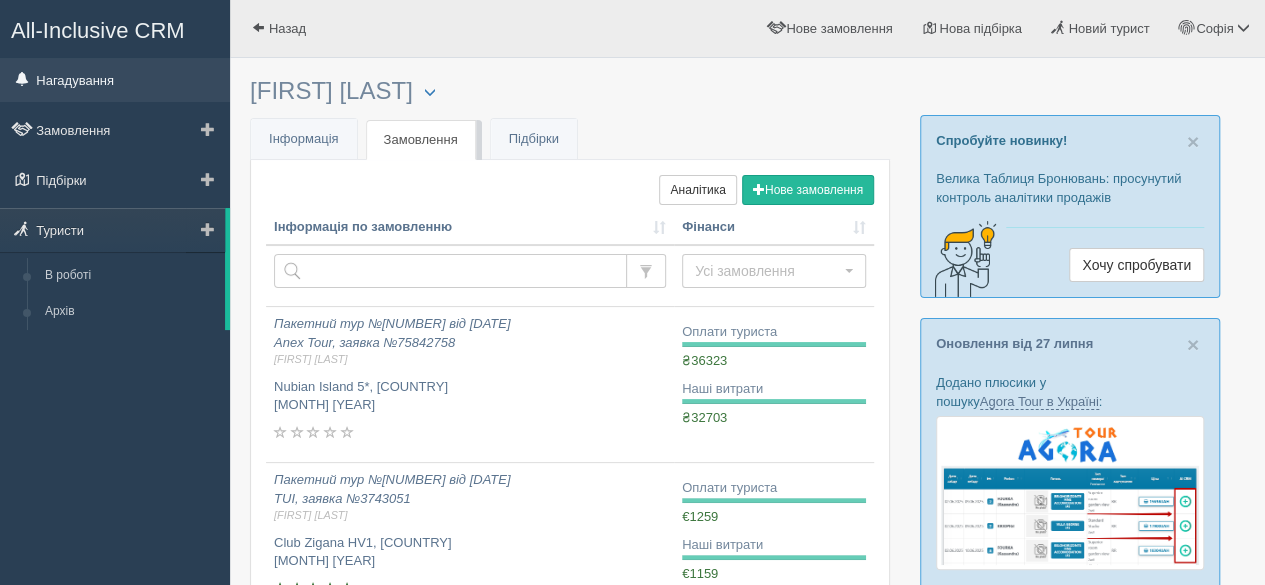 click on "Нагадування" at bounding box center [115, 80] 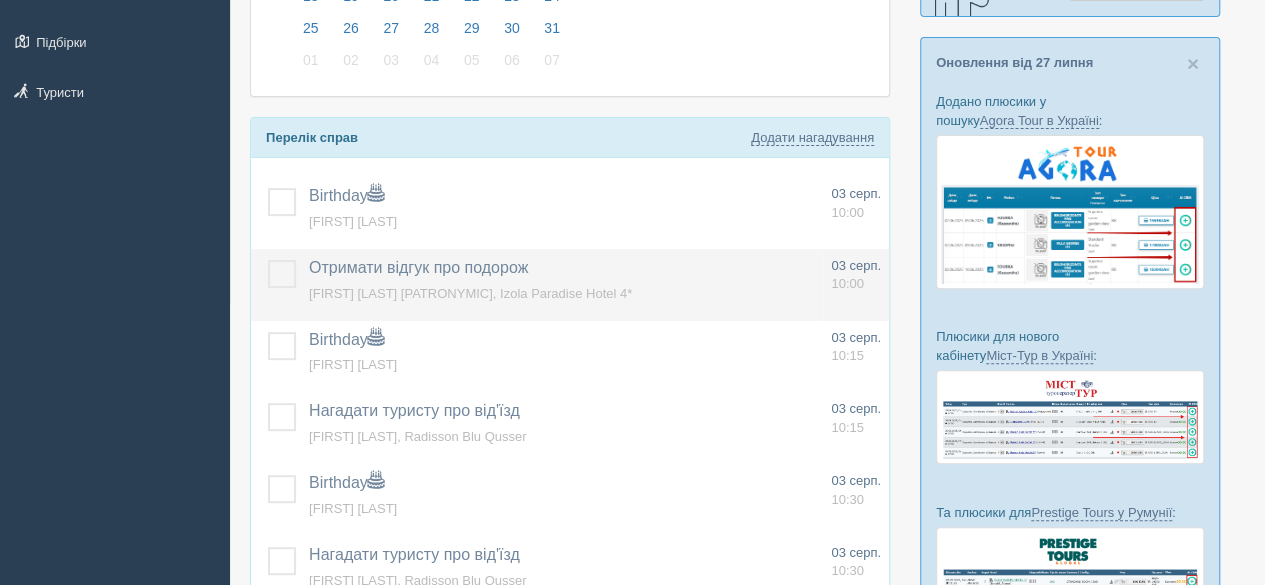 scroll, scrollTop: 300, scrollLeft: 0, axis: vertical 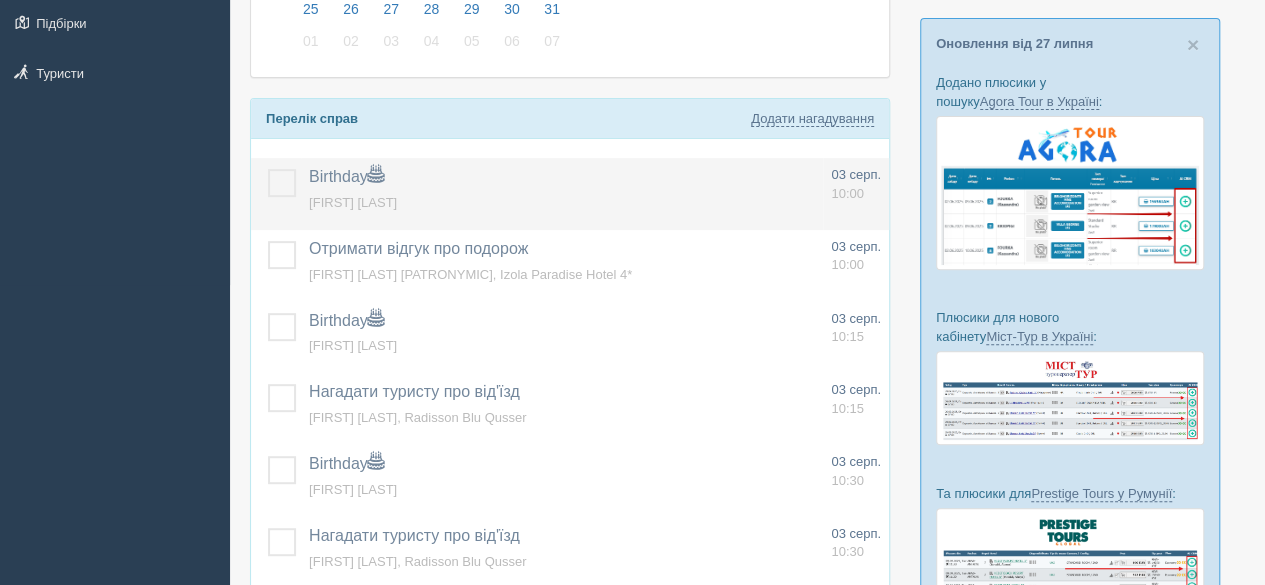 click at bounding box center (268, 169) 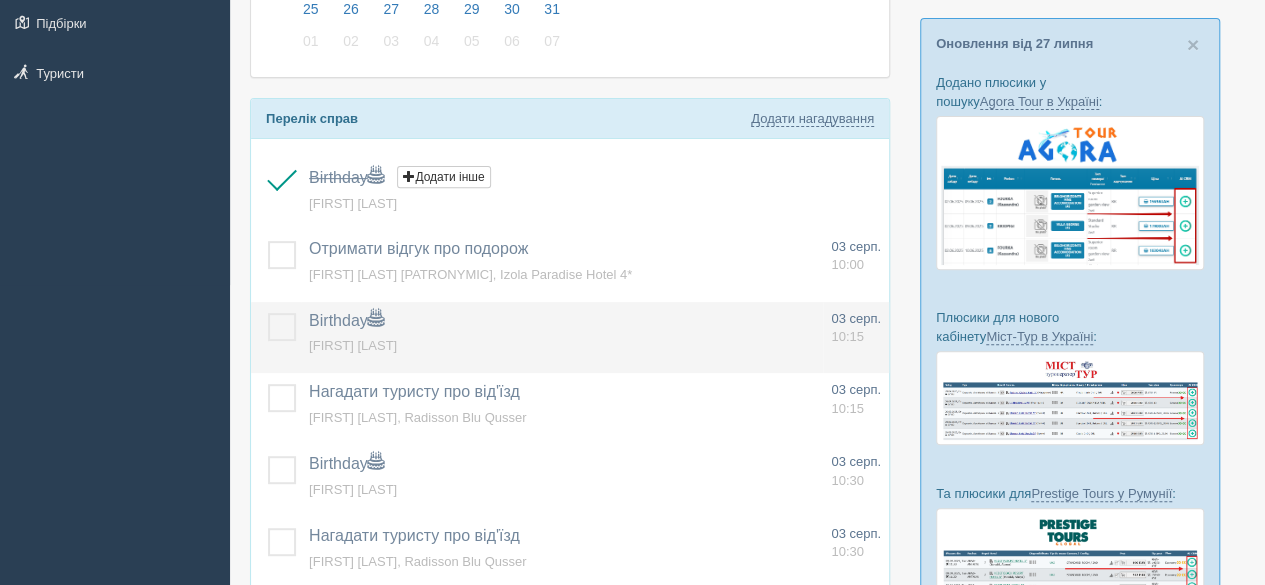 click at bounding box center (268, 313) 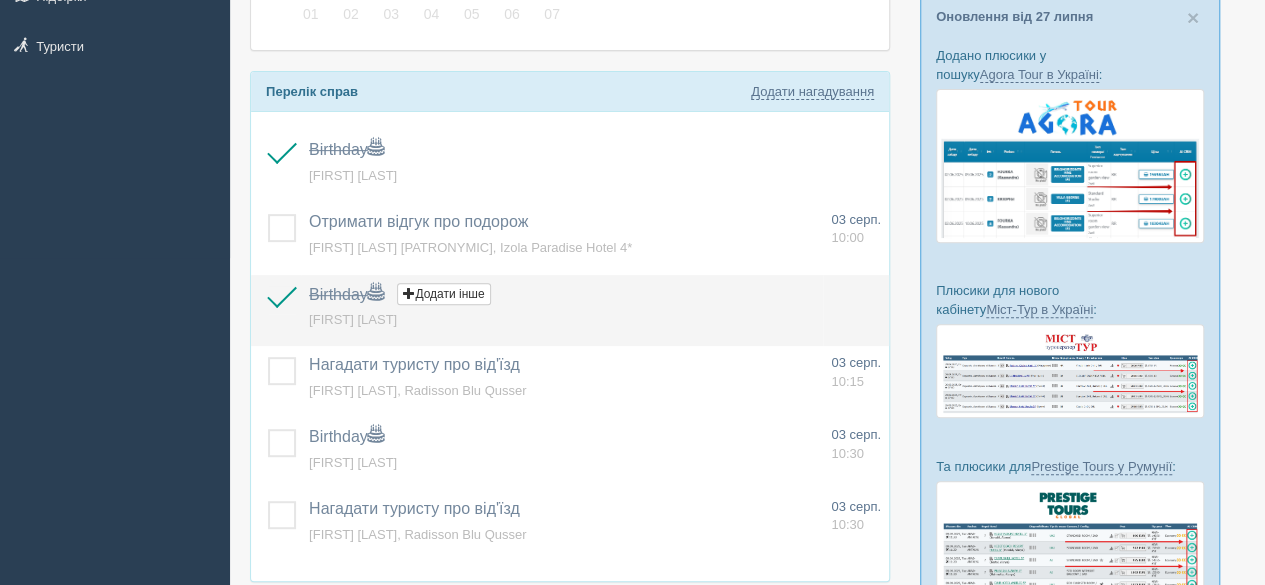 scroll, scrollTop: 400, scrollLeft: 0, axis: vertical 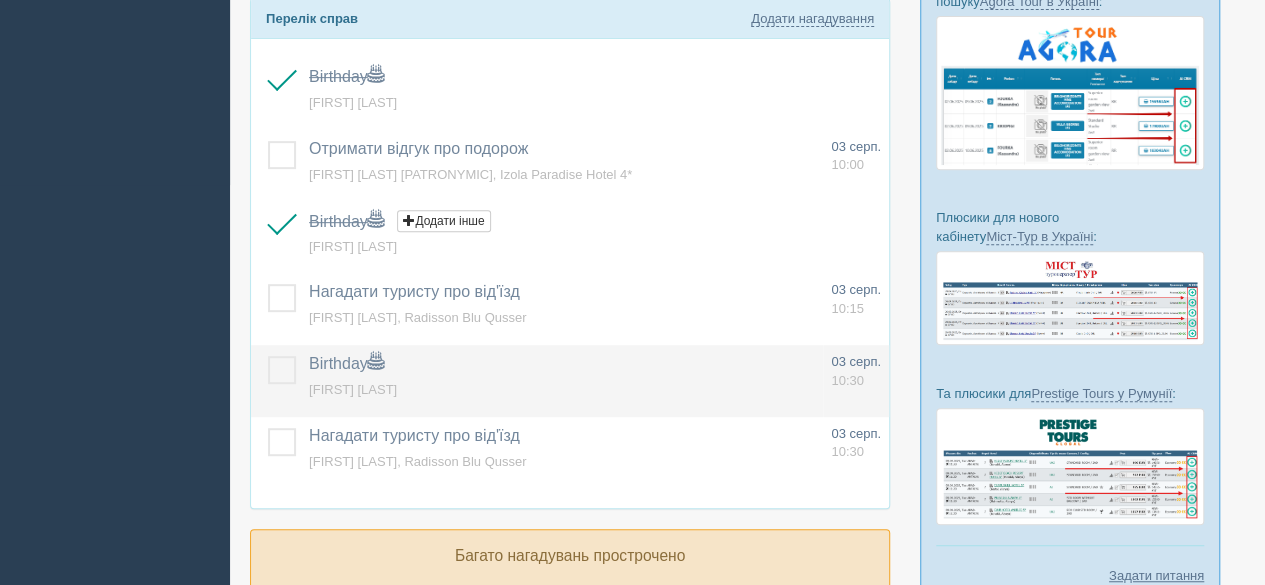 click at bounding box center [268, 356] 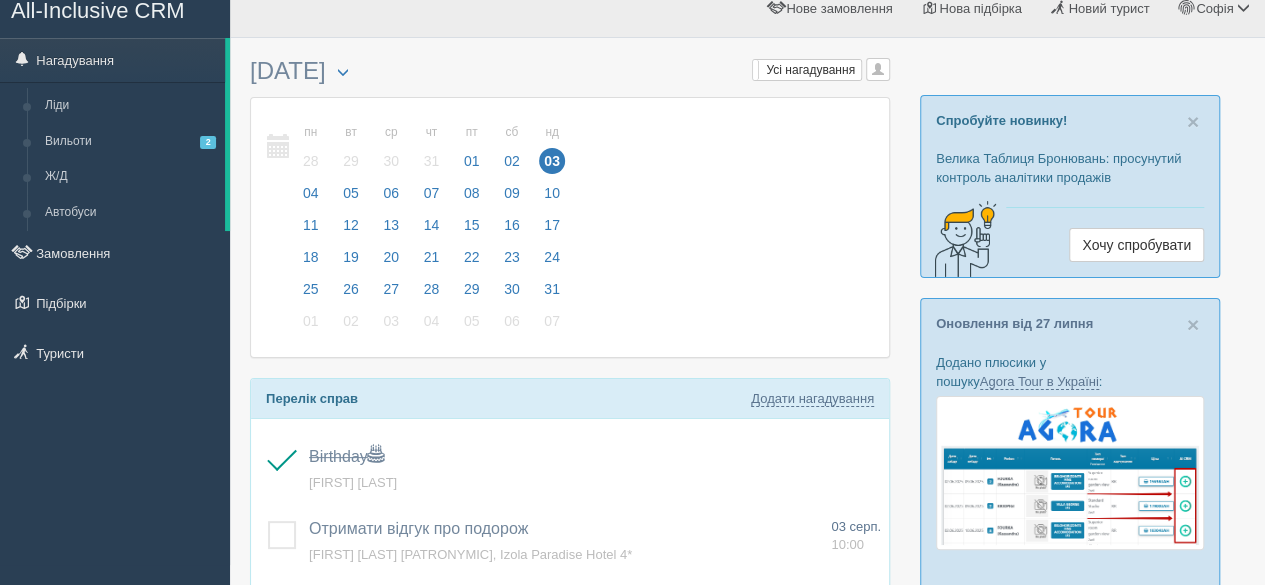 scroll, scrollTop: 559, scrollLeft: 0, axis: vertical 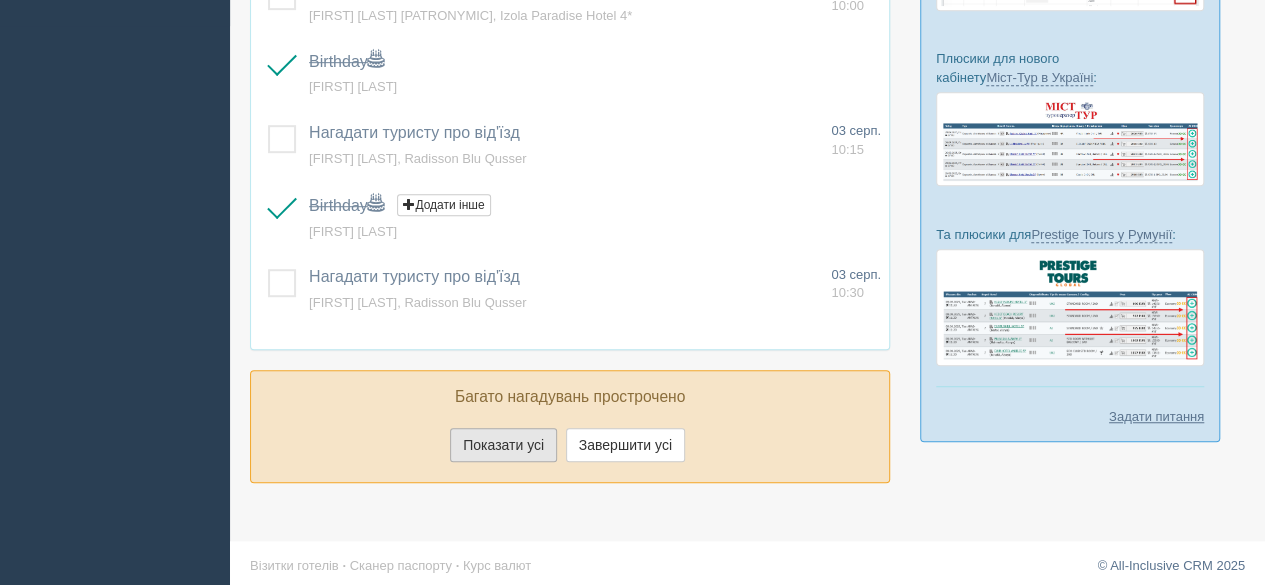 click on "Показати усі" at bounding box center (503, 445) 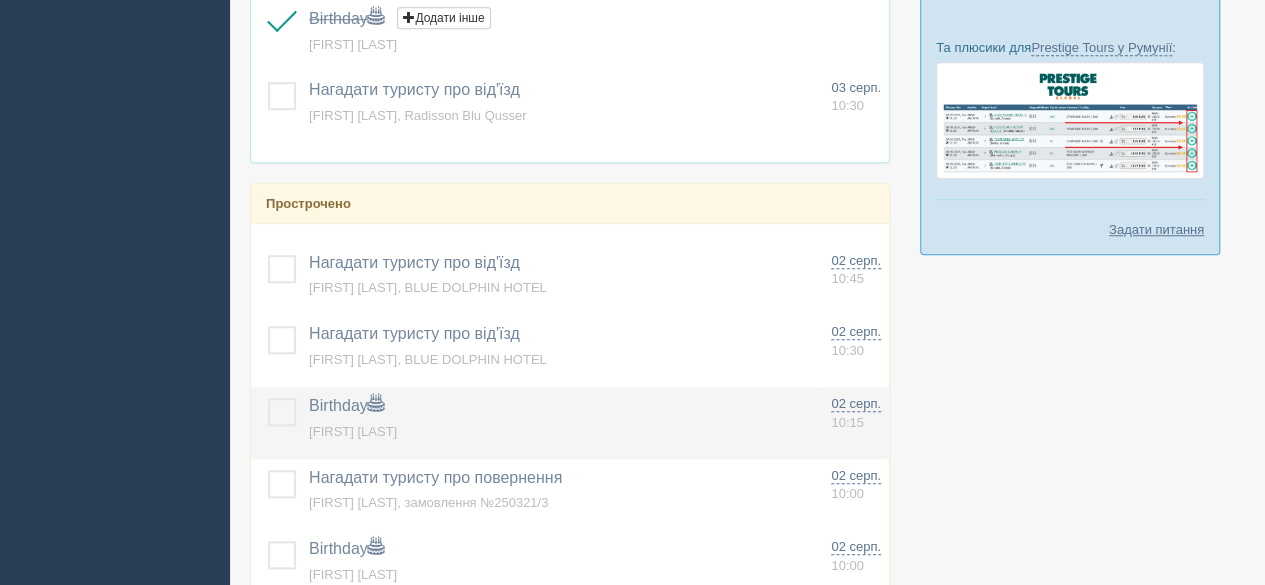 scroll, scrollTop: 759, scrollLeft: 0, axis: vertical 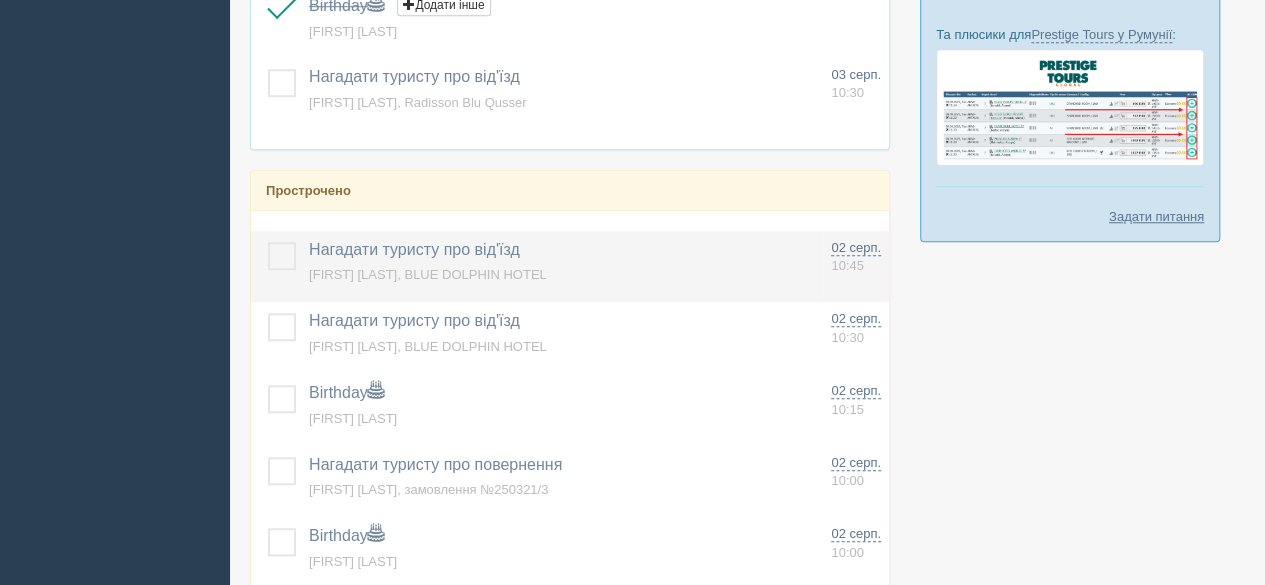 click at bounding box center (268, 242) 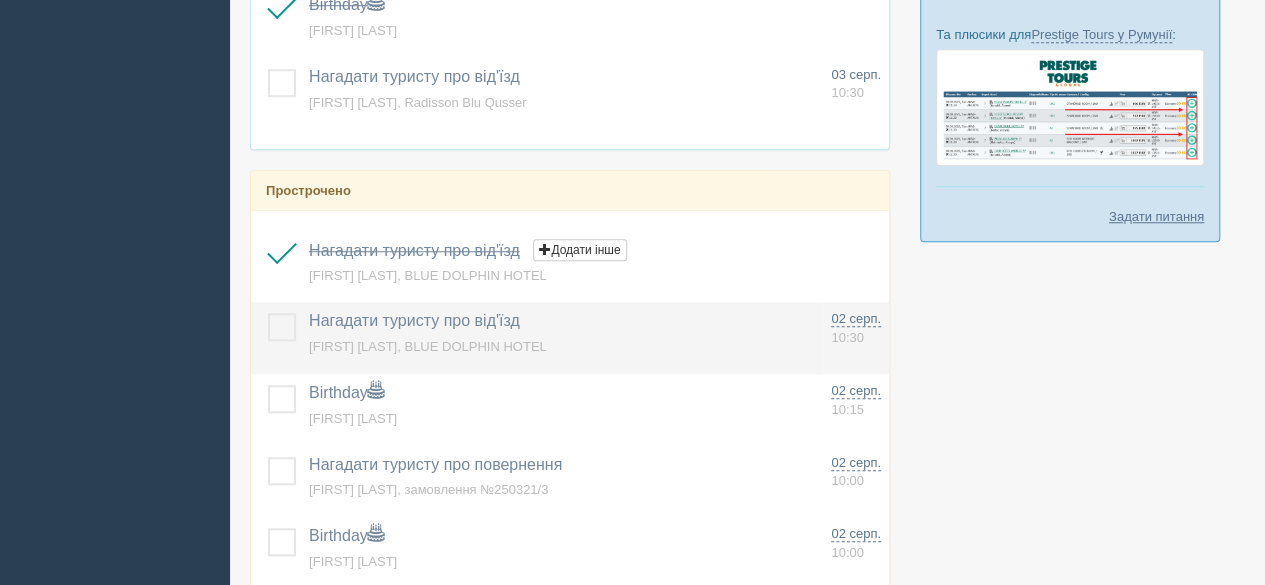click at bounding box center (268, 313) 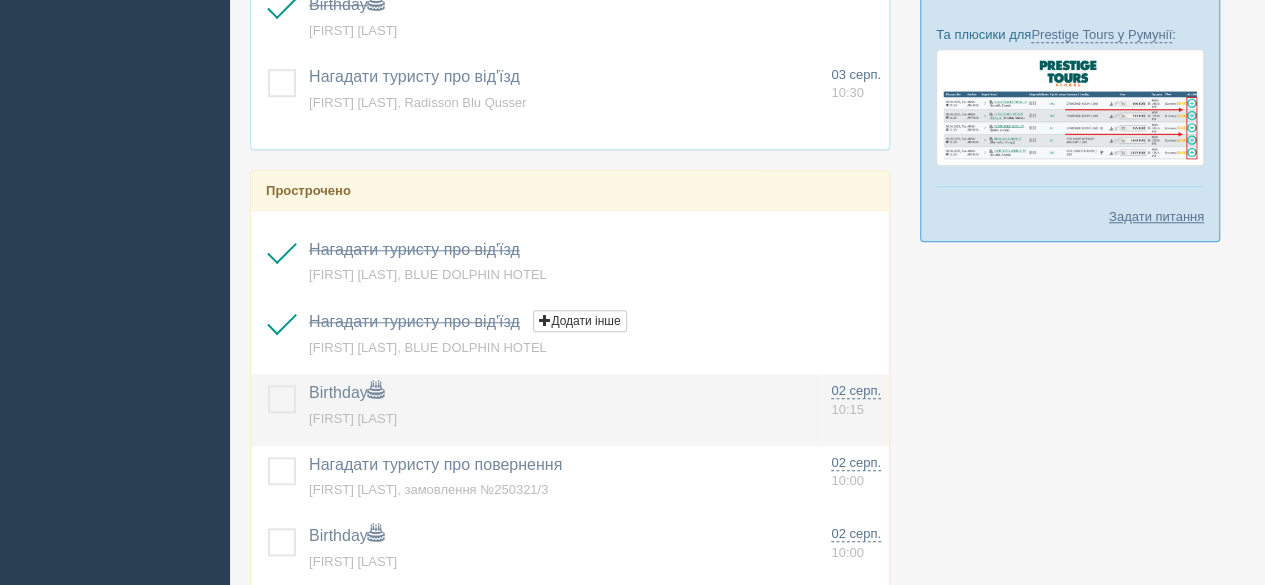 click at bounding box center [268, 385] 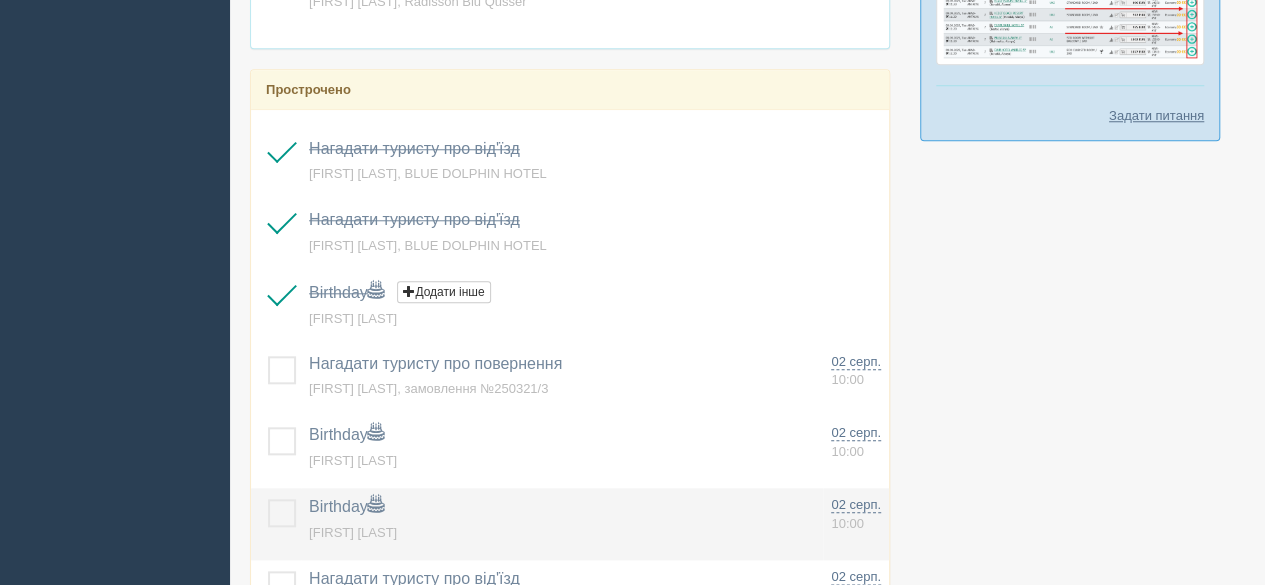 scroll, scrollTop: 959, scrollLeft: 0, axis: vertical 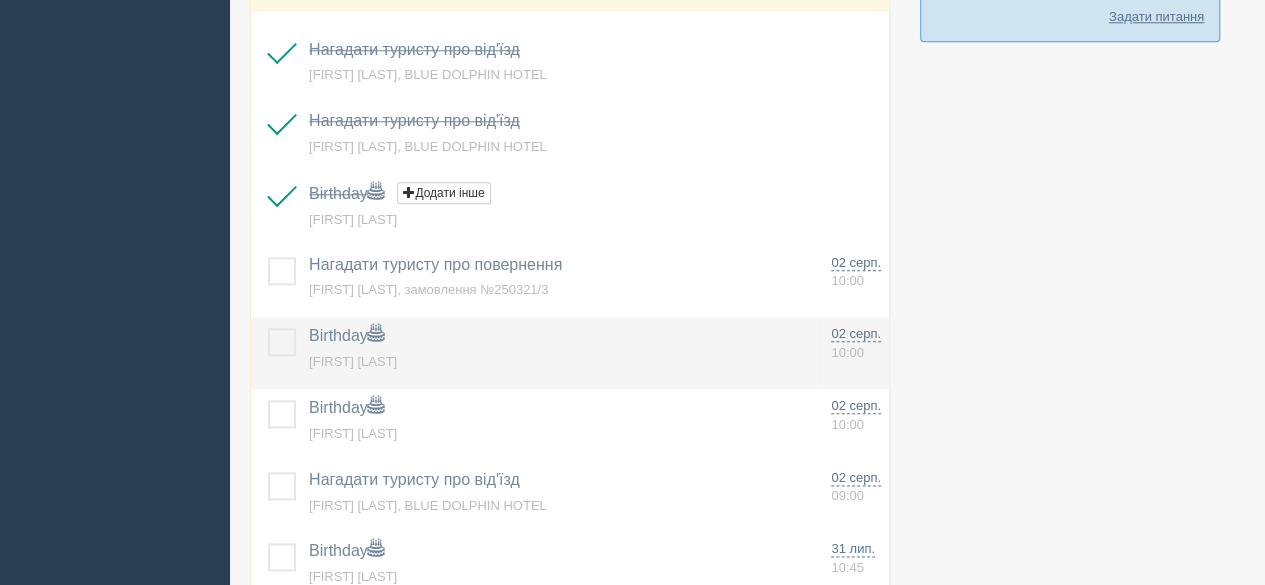 click at bounding box center [268, 328] 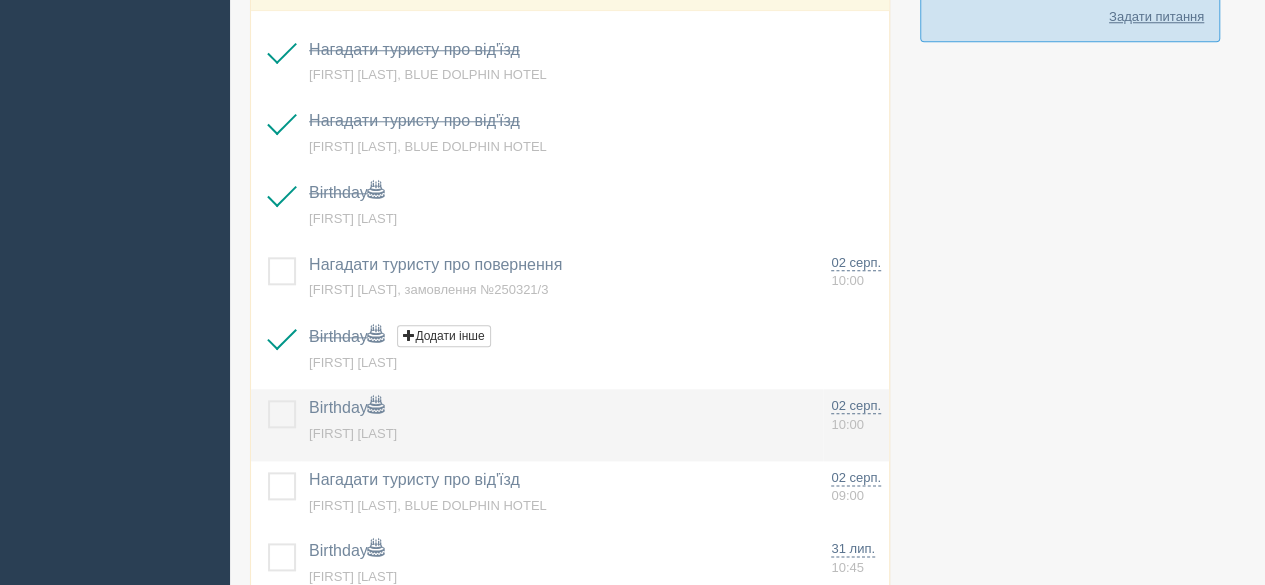 click at bounding box center [268, 400] 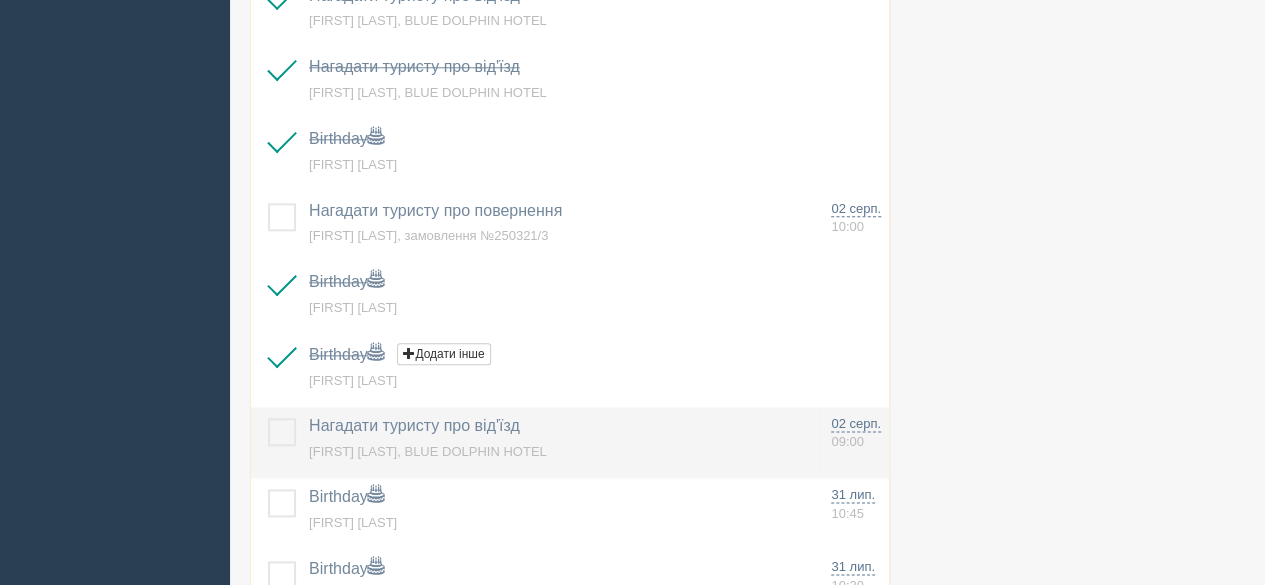 scroll, scrollTop: 1059, scrollLeft: 0, axis: vertical 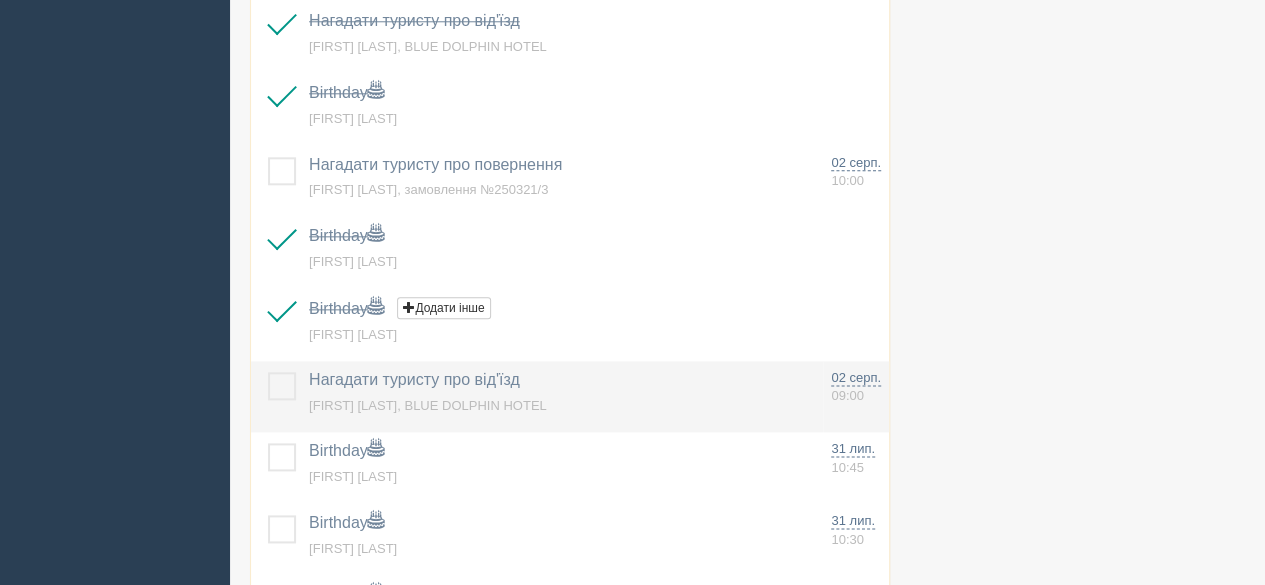 click at bounding box center (268, 372) 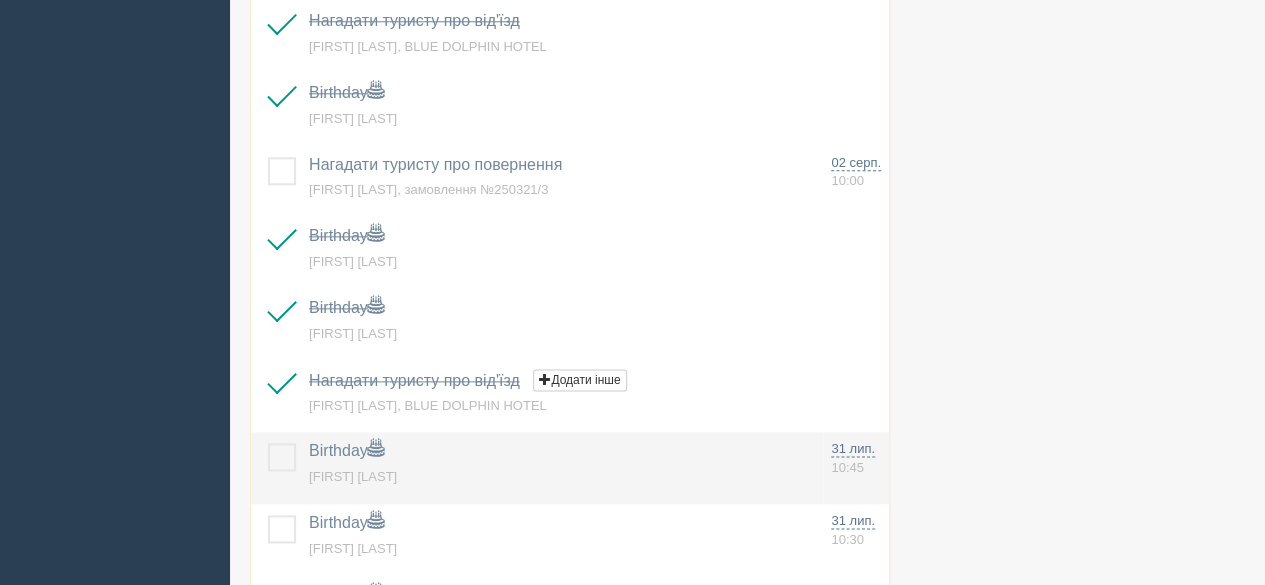 click at bounding box center [268, 443] 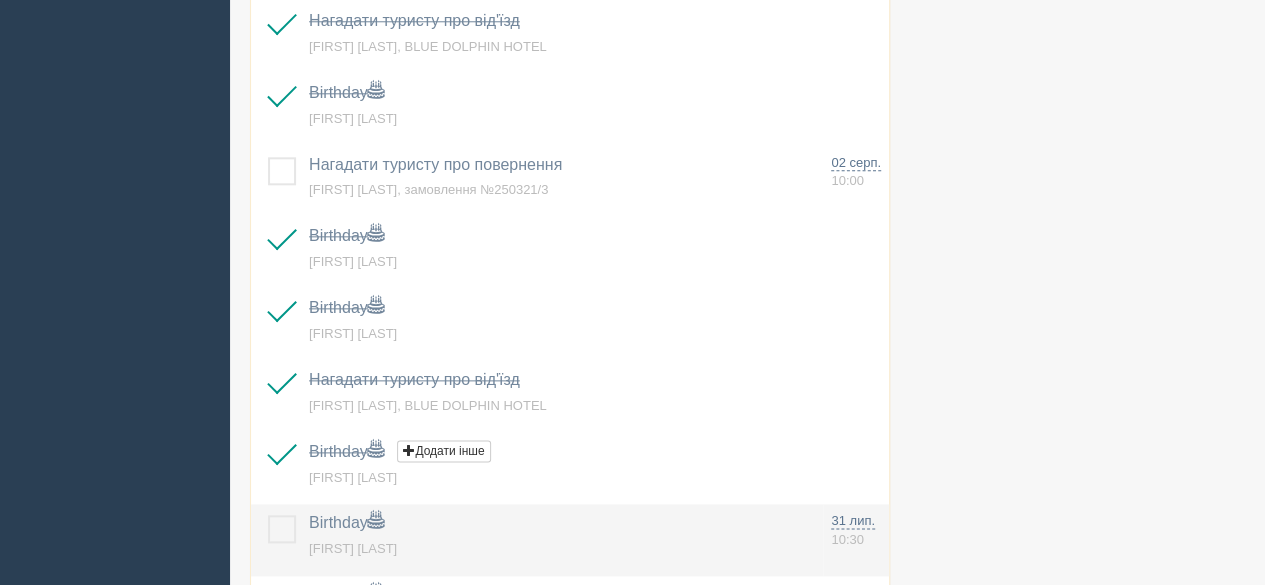 click at bounding box center [268, 515] 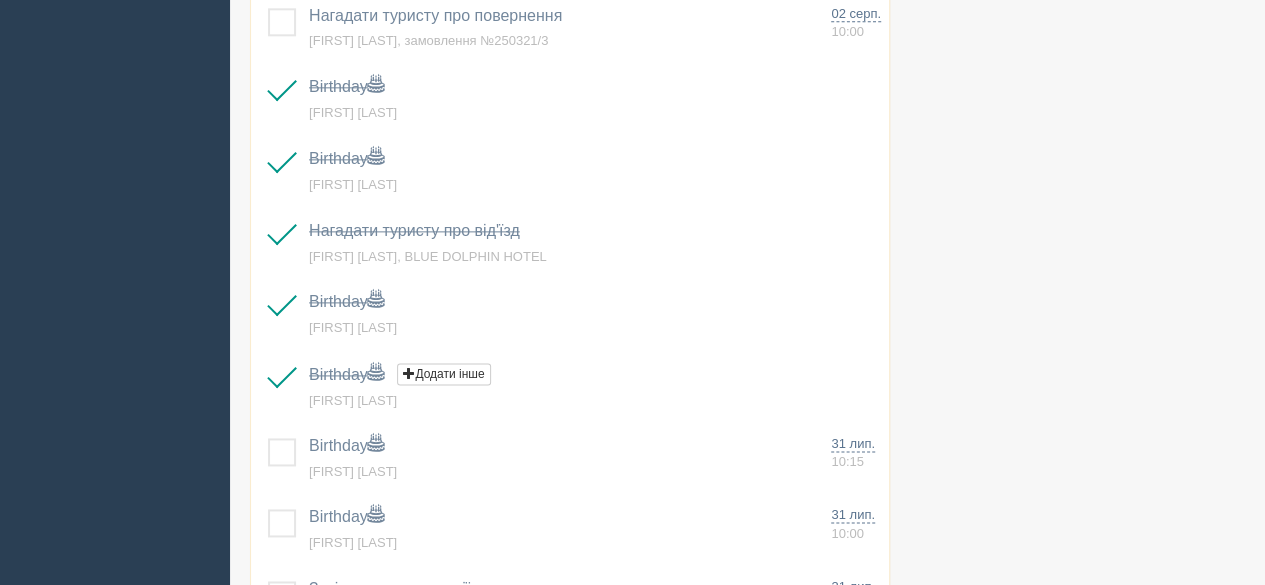 scroll, scrollTop: 1359, scrollLeft: 0, axis: vertical 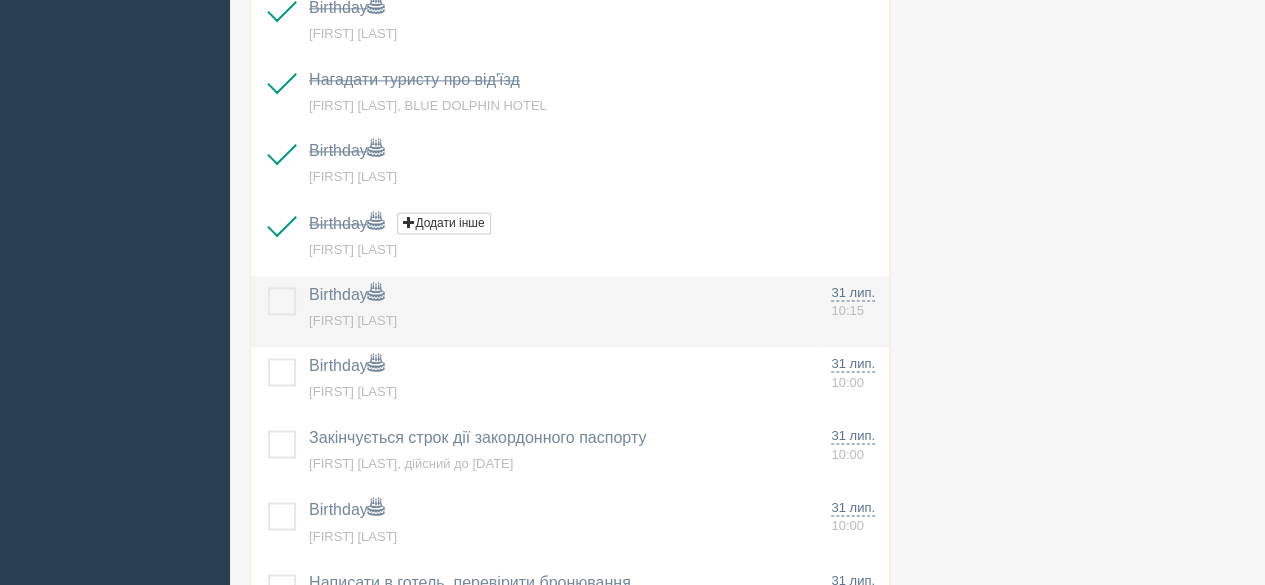 click at bounding box center (268, 287) 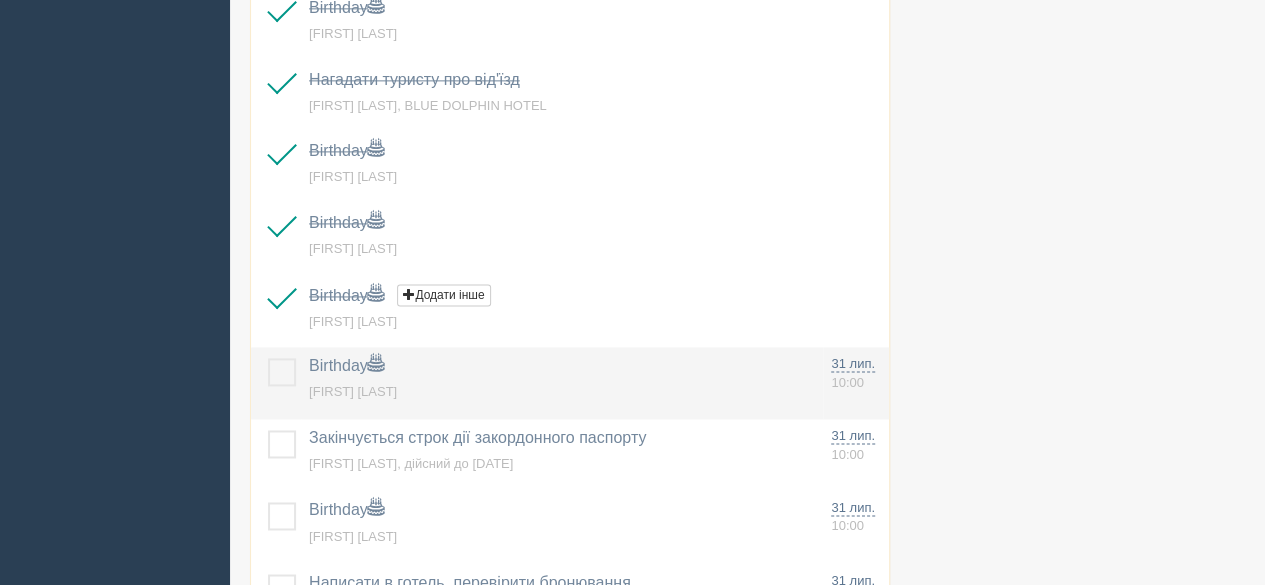 click at bounding box center [268, 358] 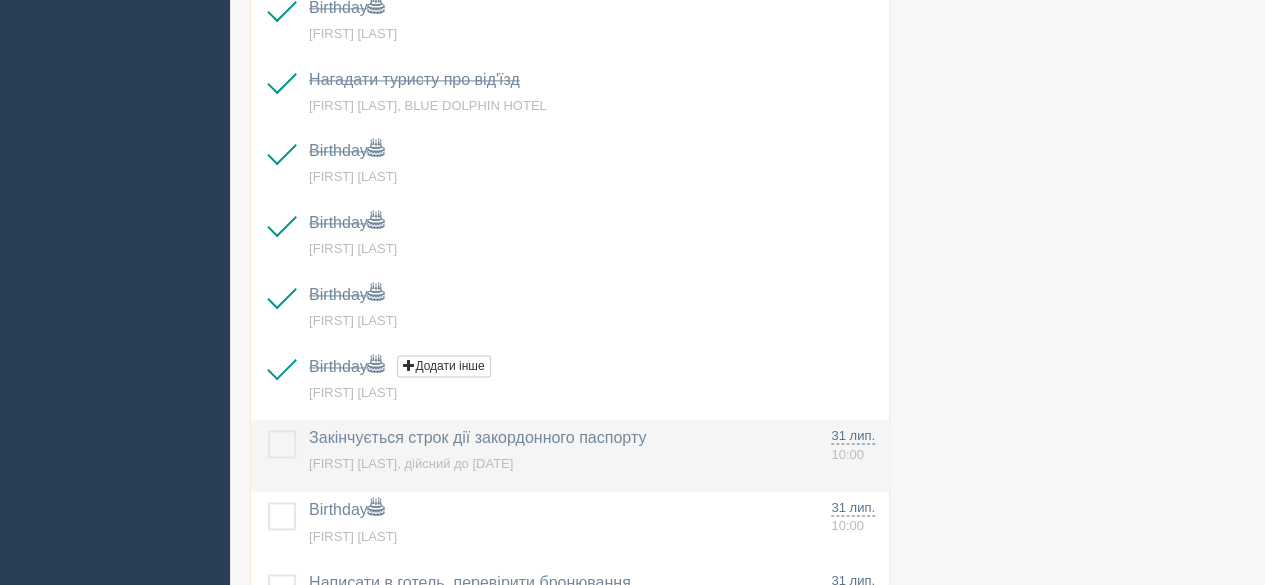 click at bounding box center (268, 430) 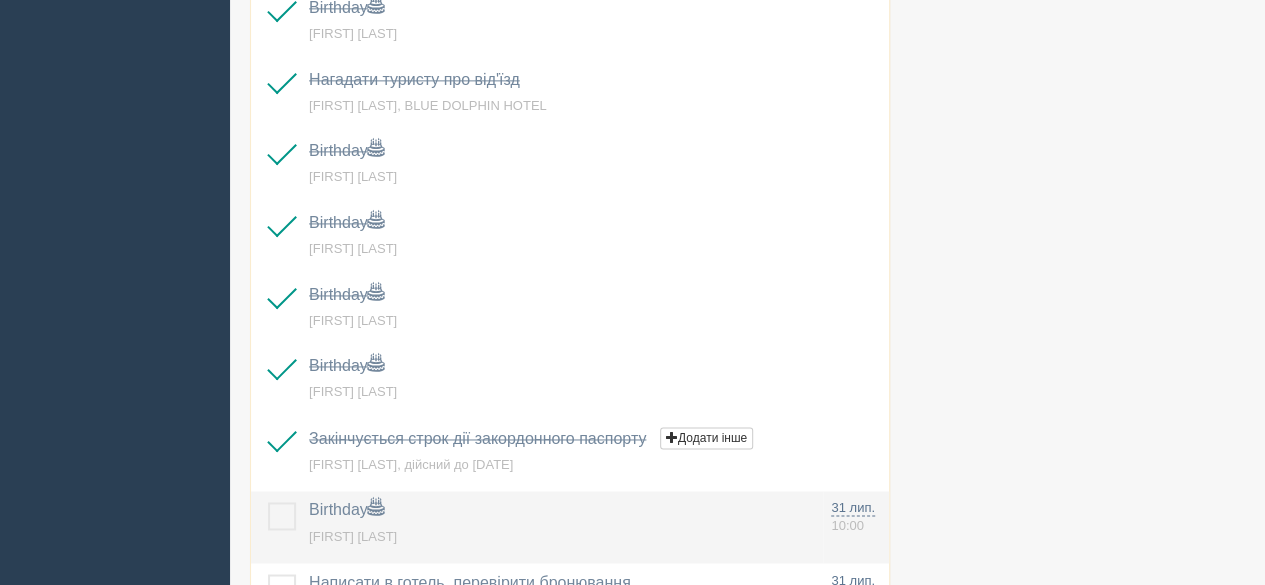 click at bounding box center (268, 502) 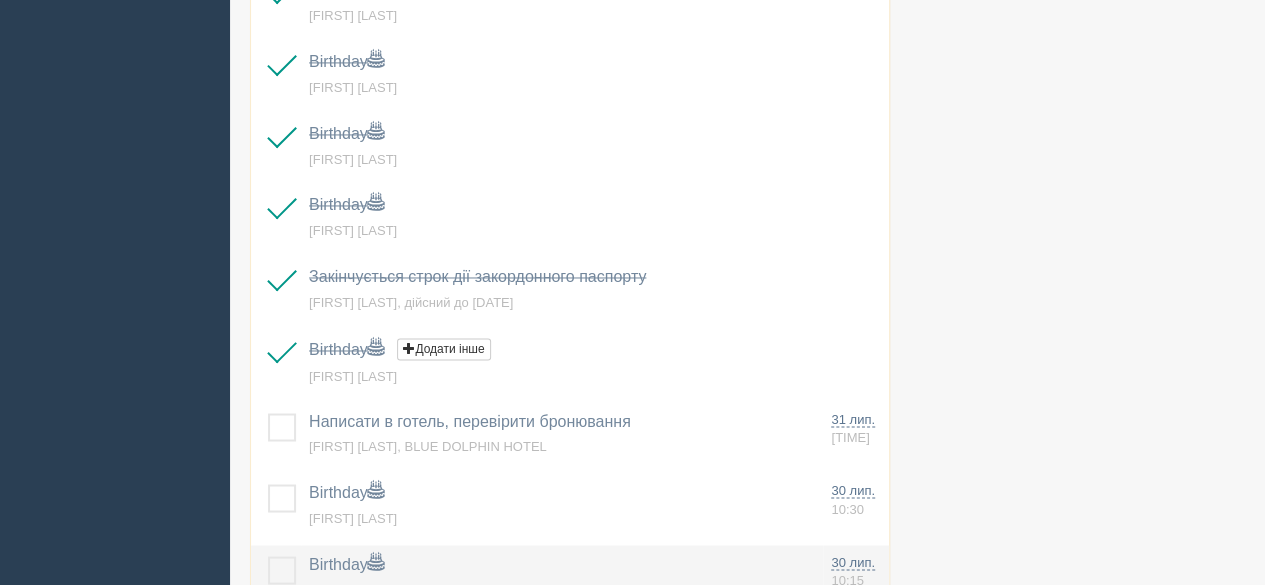 scroll, scrollTop: 1659, scrollLeft: 0, axis: vertical 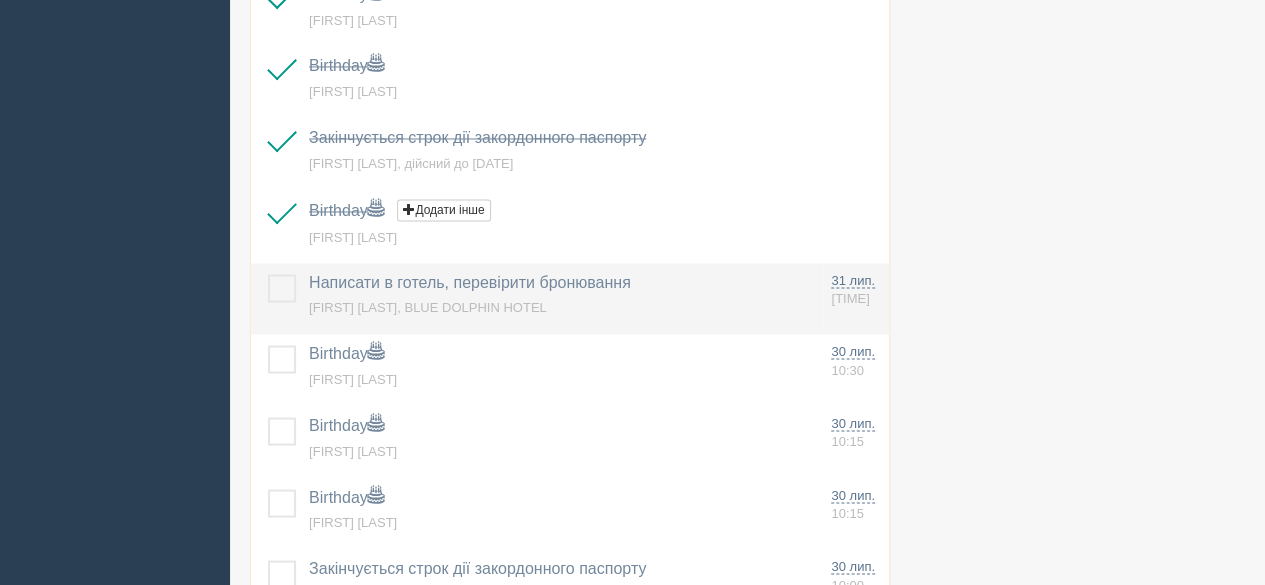 click at bounding box center (268, 274) 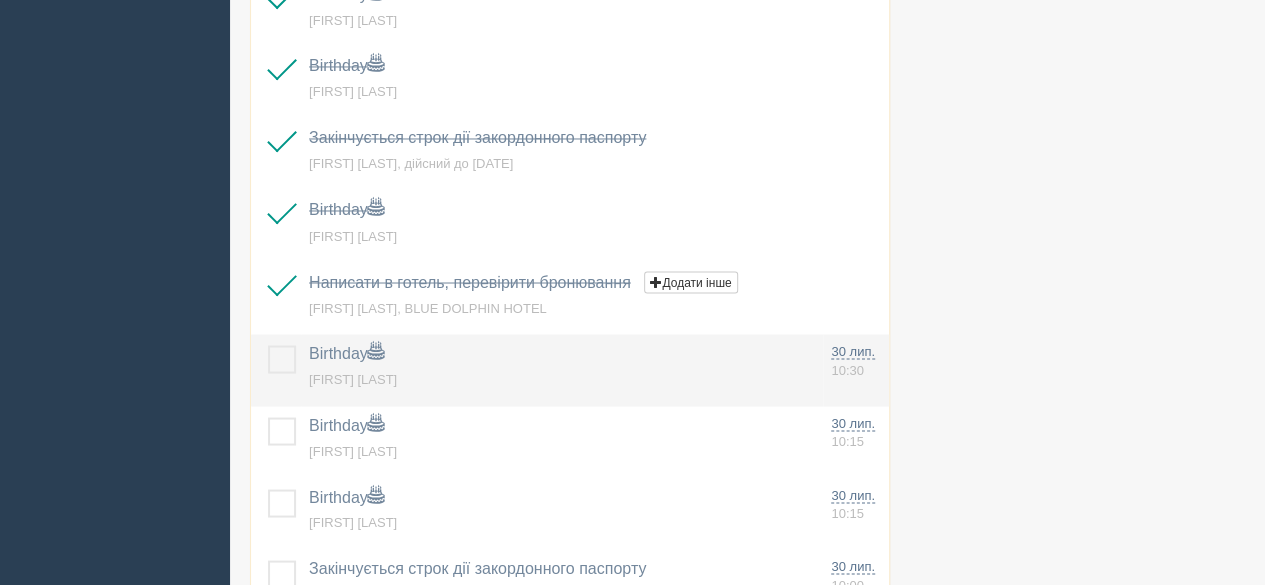 click at bounding box center (276, 370) 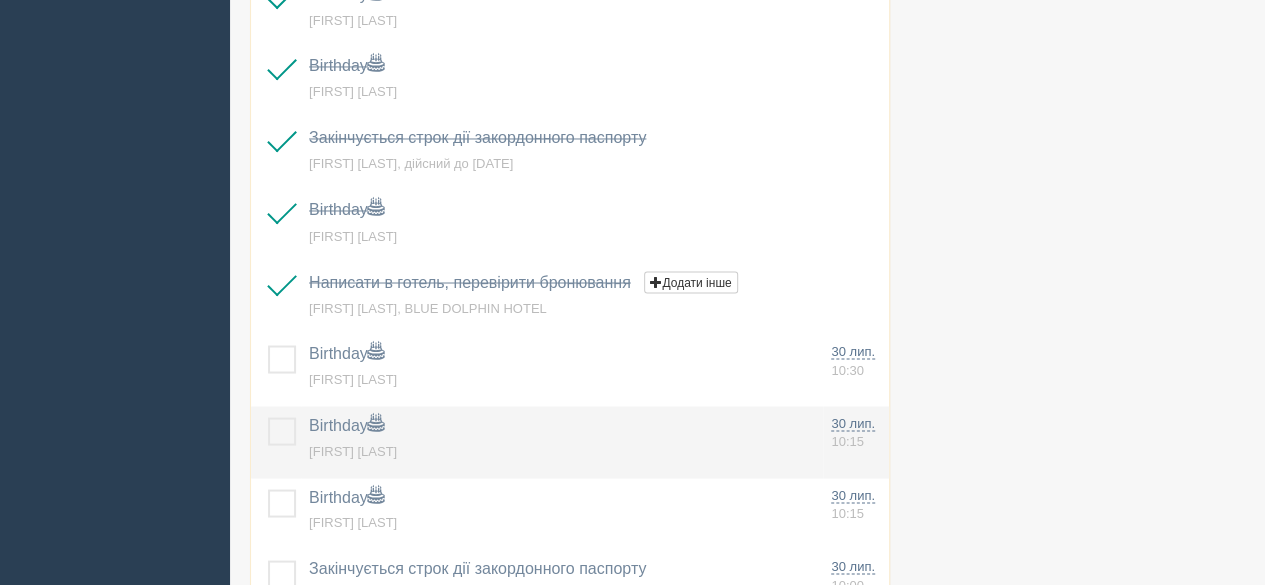 click at bounding box center (268, 417) 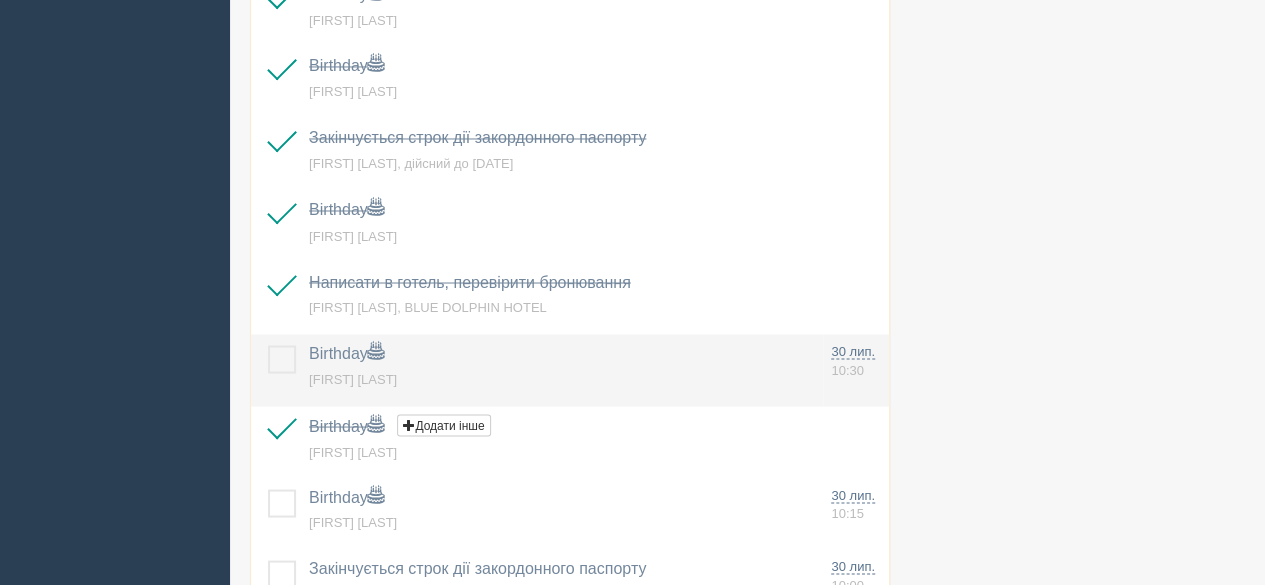 click at bounding box center [268, 345] 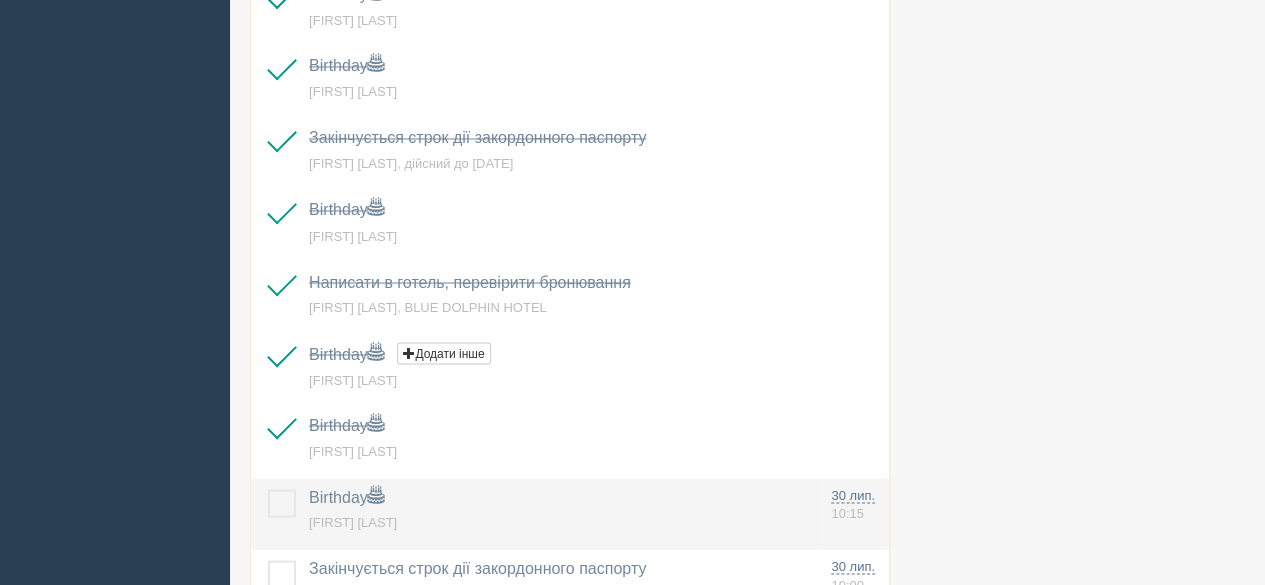 click at bounding box center [268, 489] 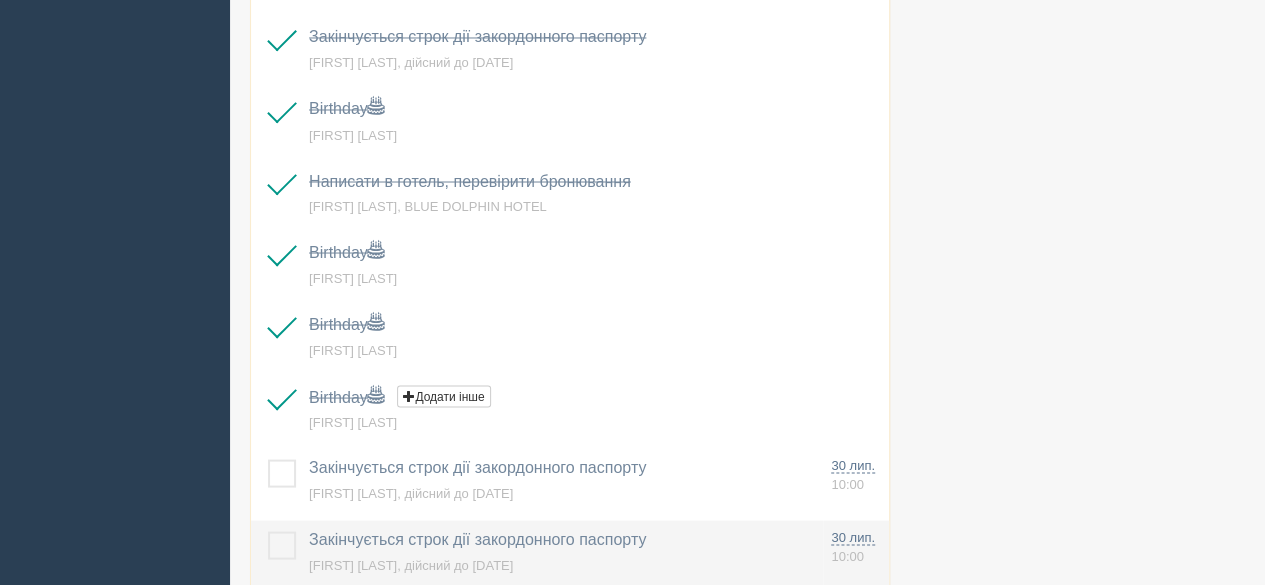 scroll, scrollTop: 1859, scrollLeft: 0, axis: vertical 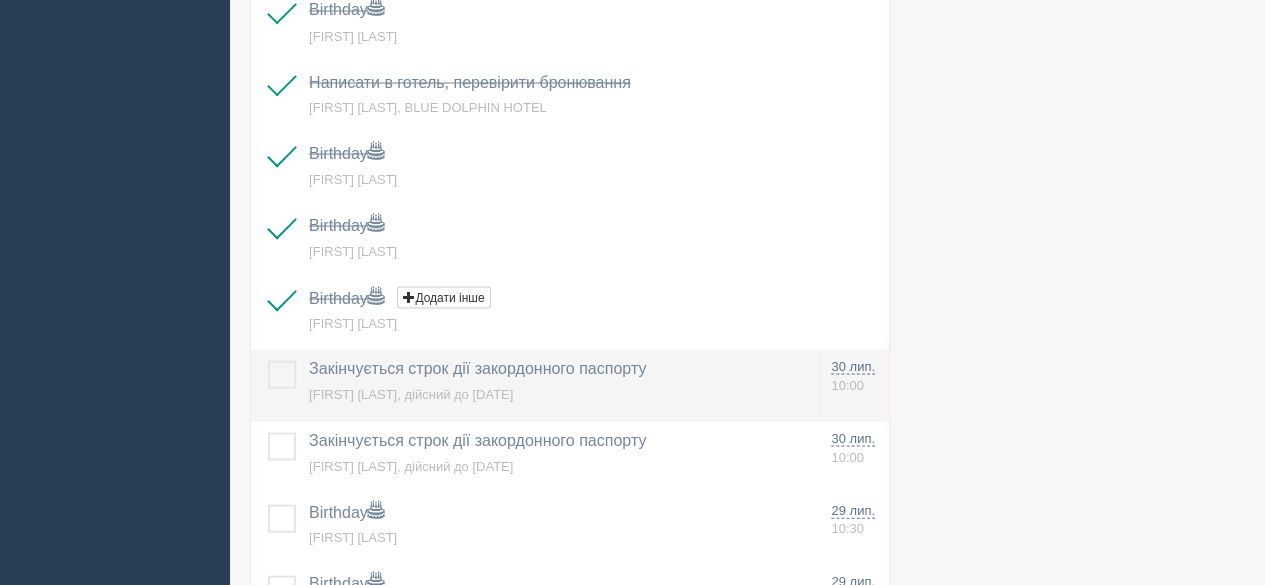 click at bounding box center (268, 360) 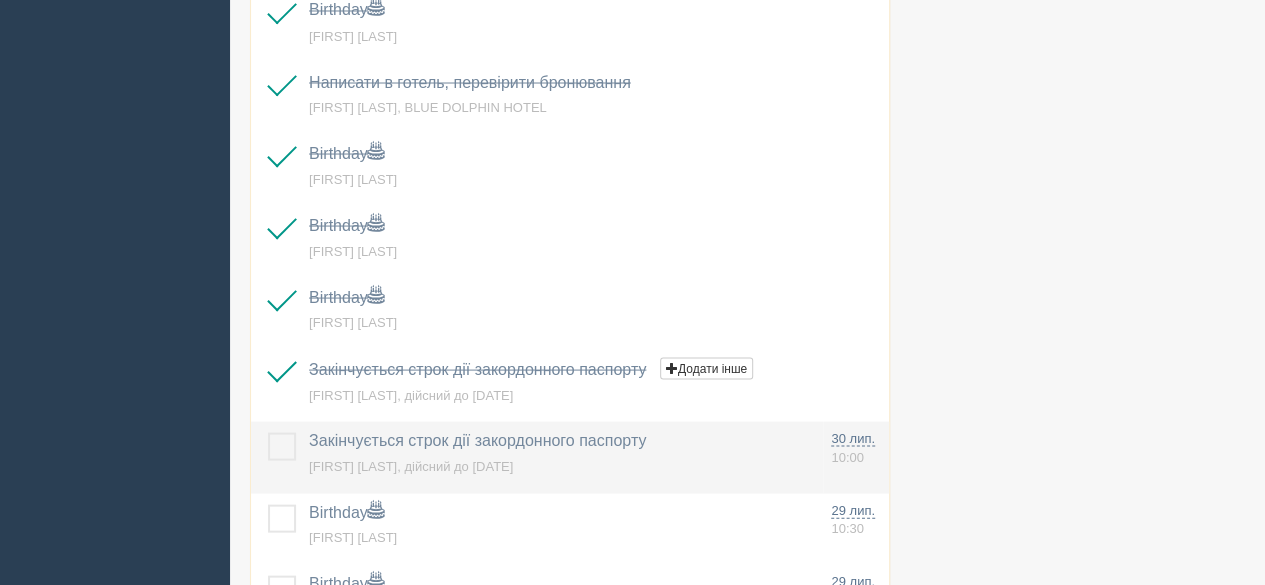 click at bounding box center [268, 432] 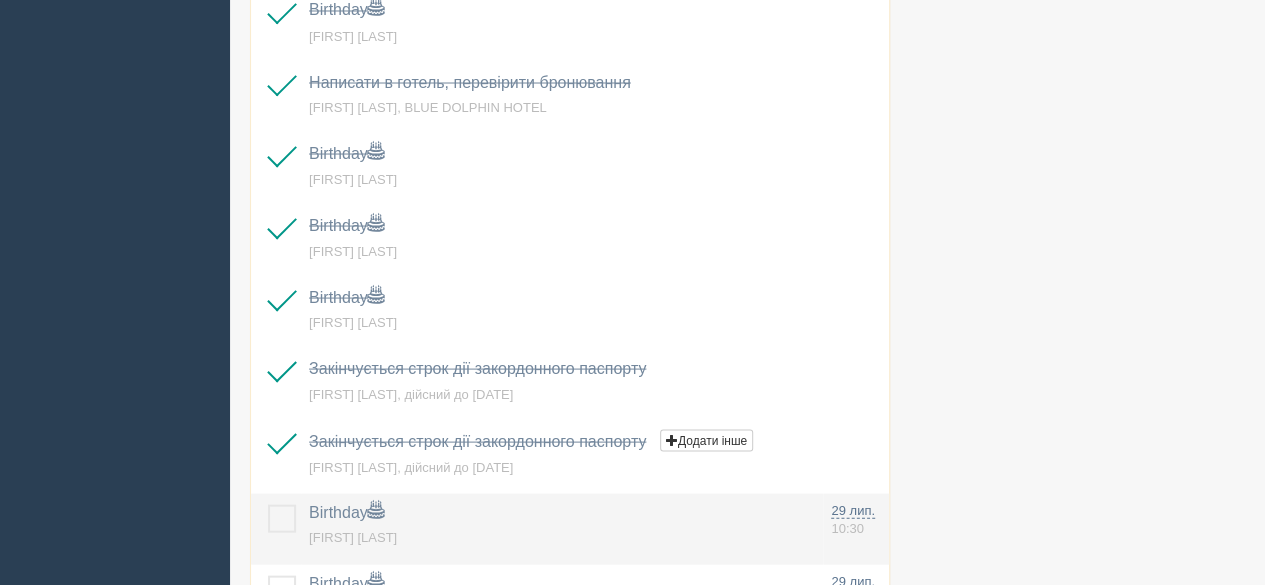 click at bounding box center [268, 504] 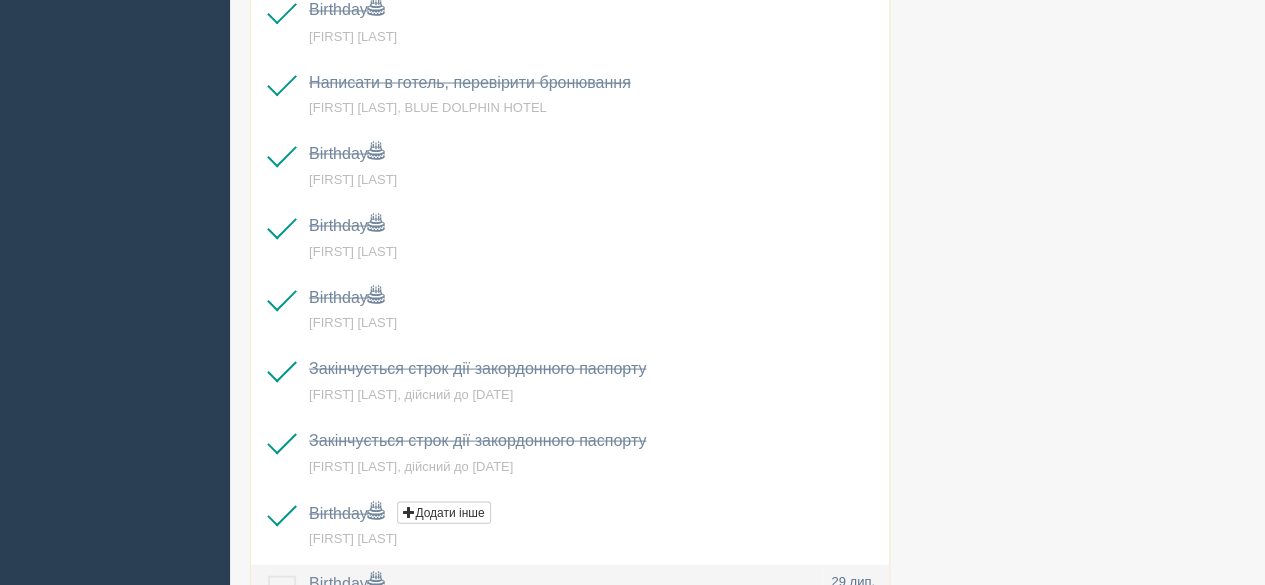 click at bounding box center (268, 575) 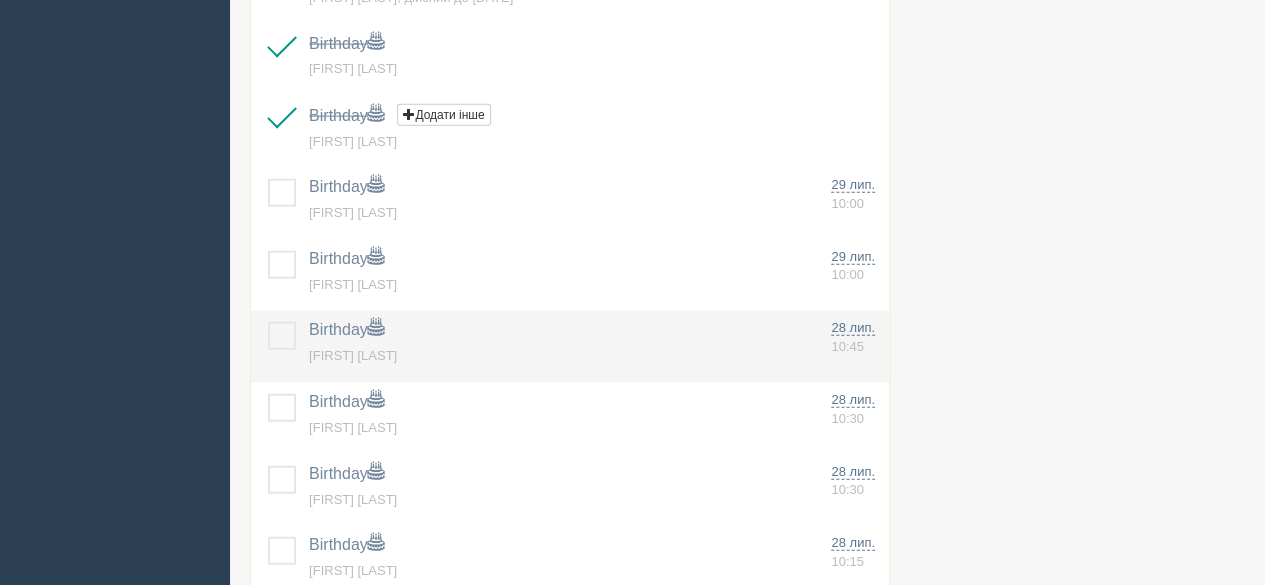 scroll, scrollTop: 2359, scrollLeft: 0, axis: vertical 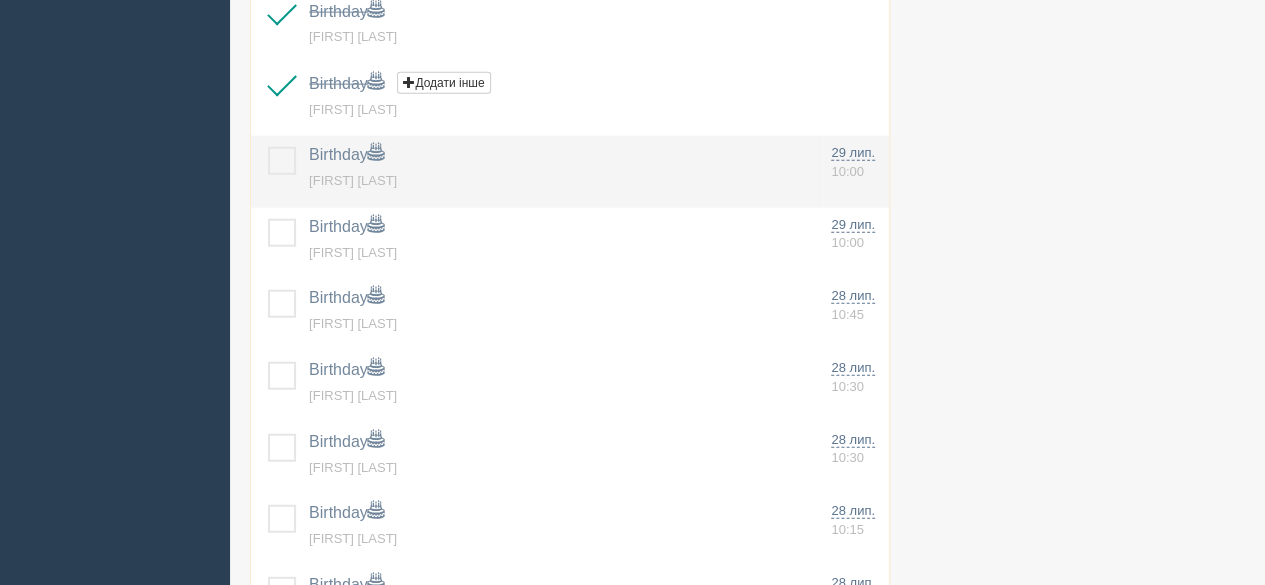 click at bounding box center (268, 147) 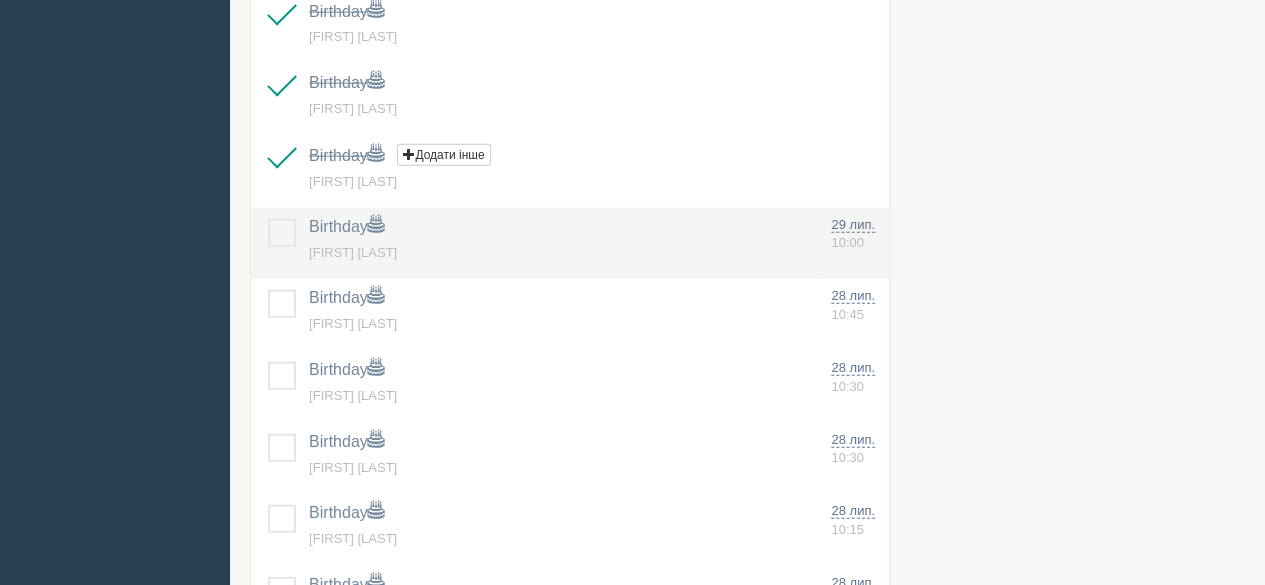 click at bounding box center [268, 219] 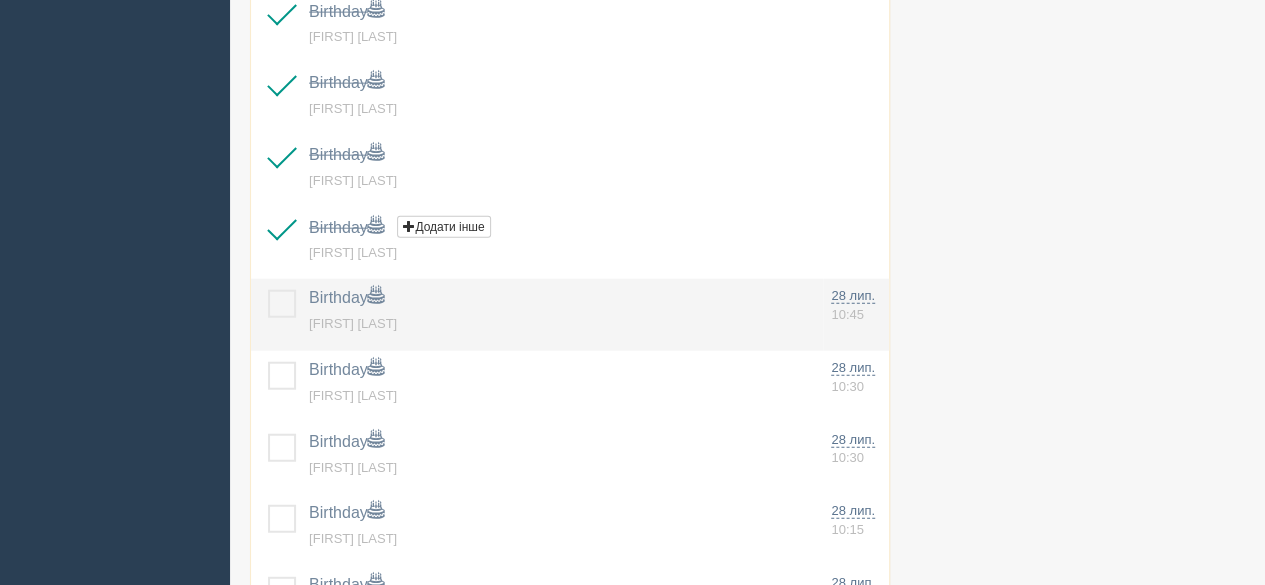 click at bounding box center (268, 290) 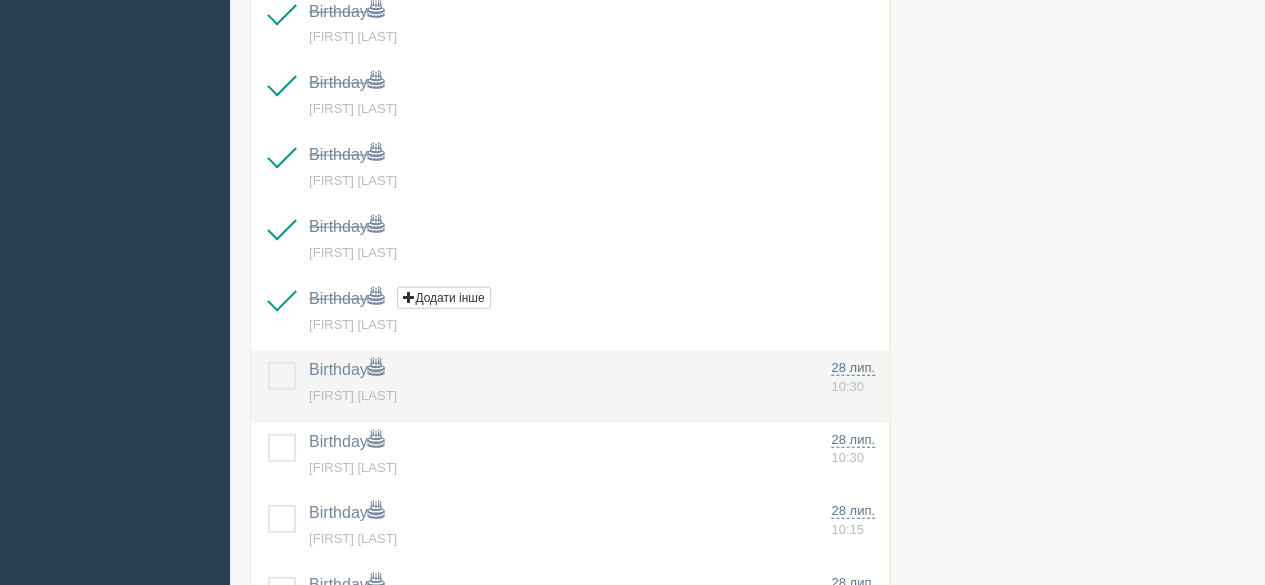 click at bounding box center (268, 362) 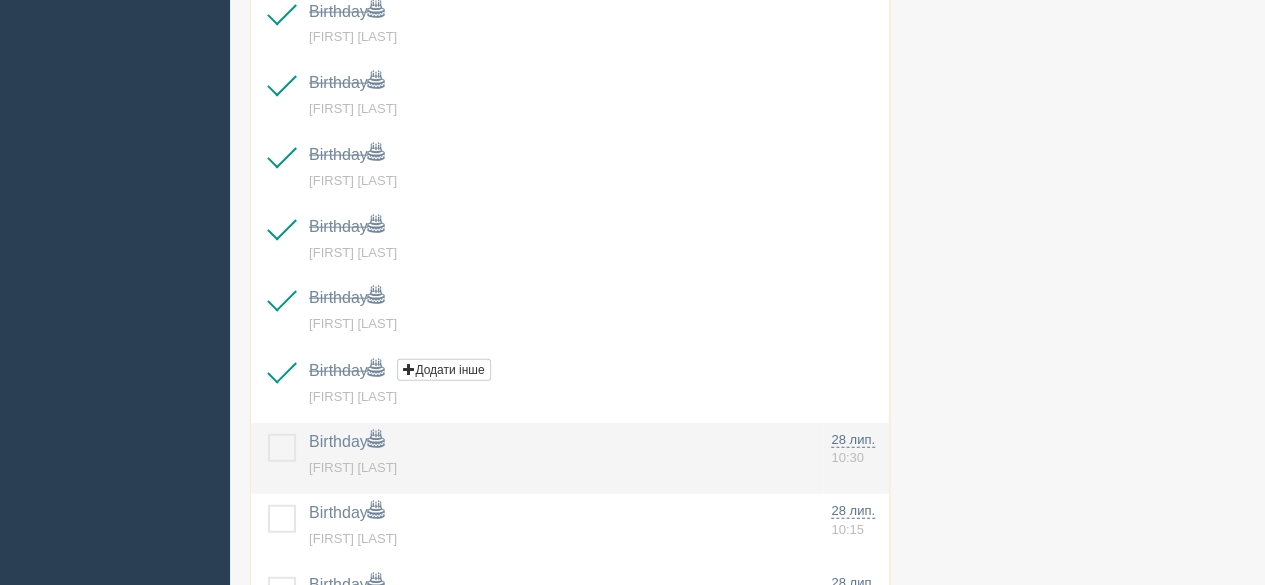 click at bounding box center (268, 434) 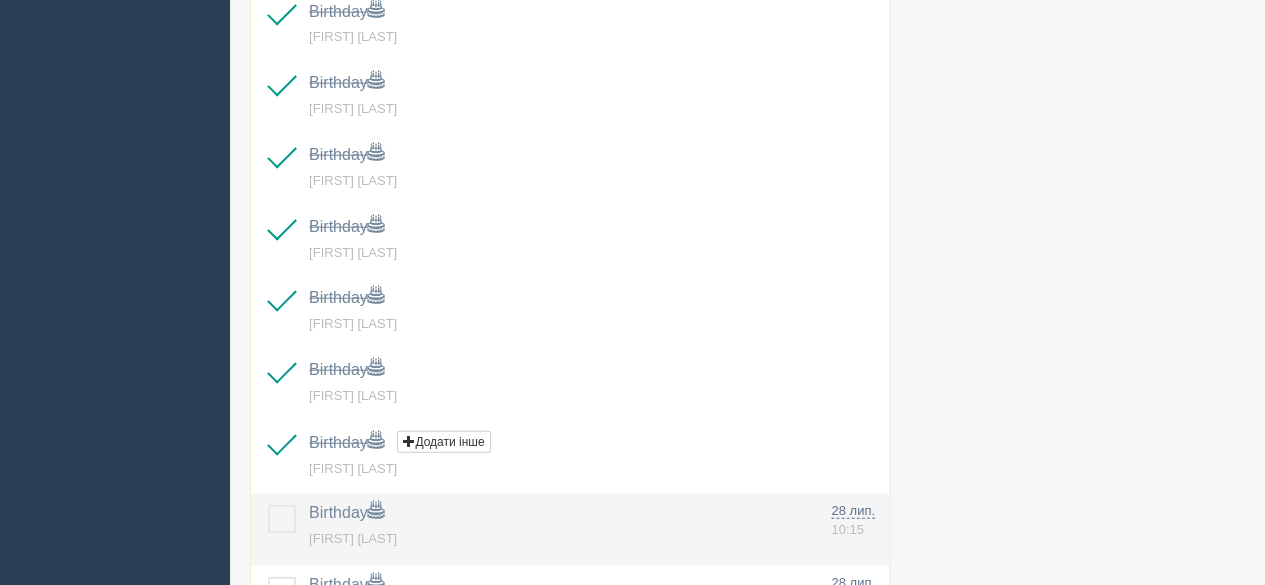 click at bounding box center (268, 505) 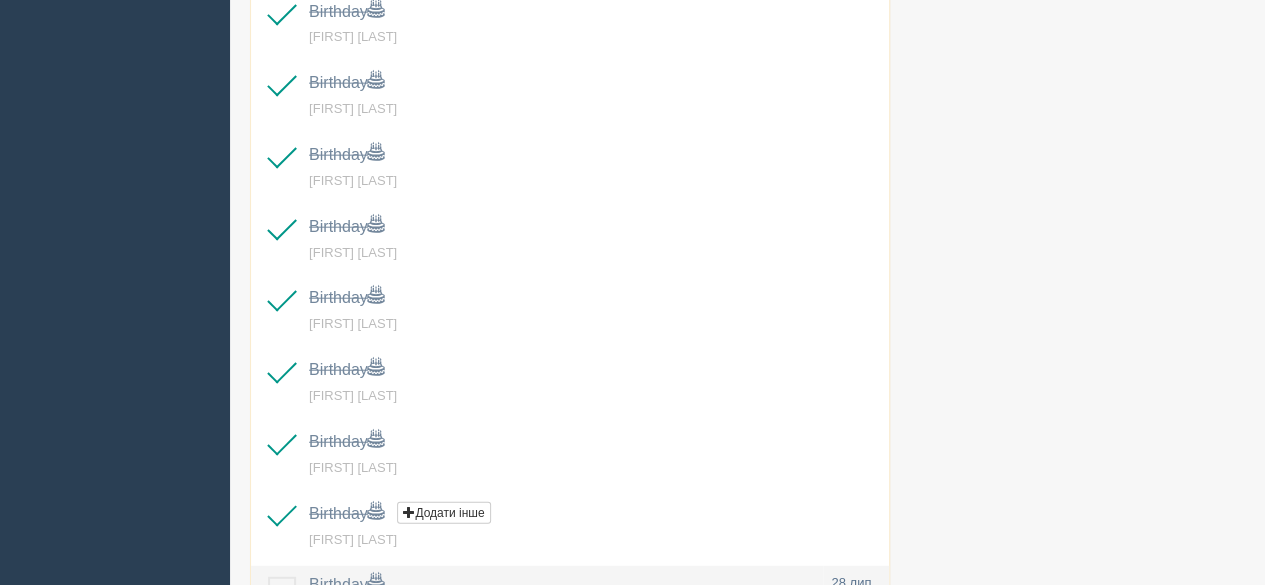 click at bounding box center (268, 577) 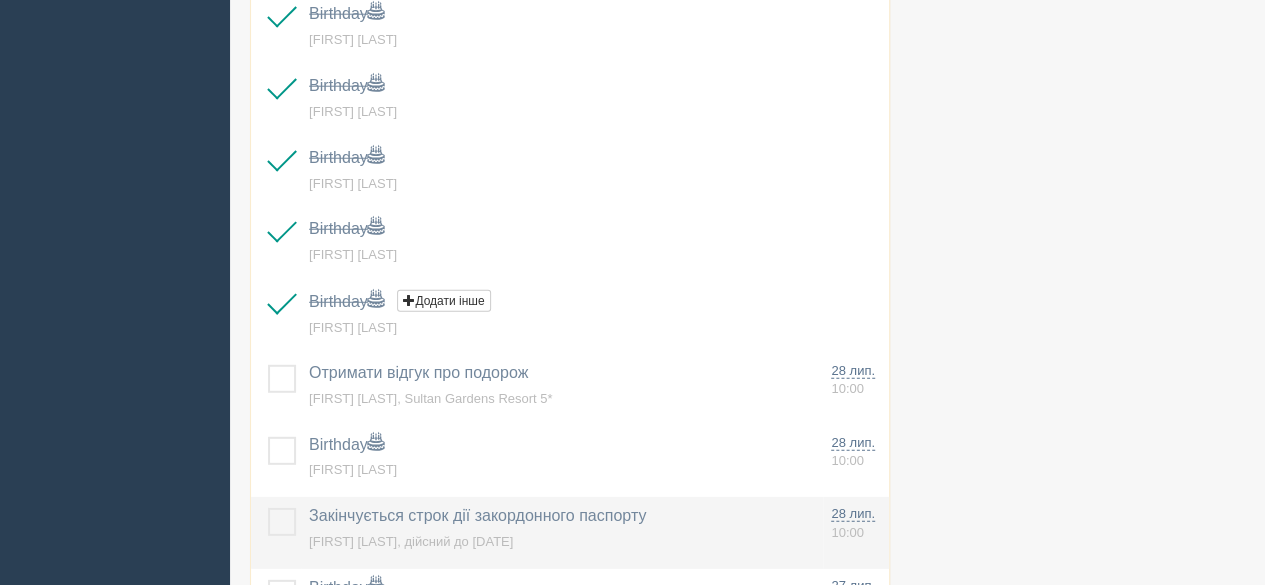 scroll, scrollTop: 2759, scrollLeft: 0, axis: vertical 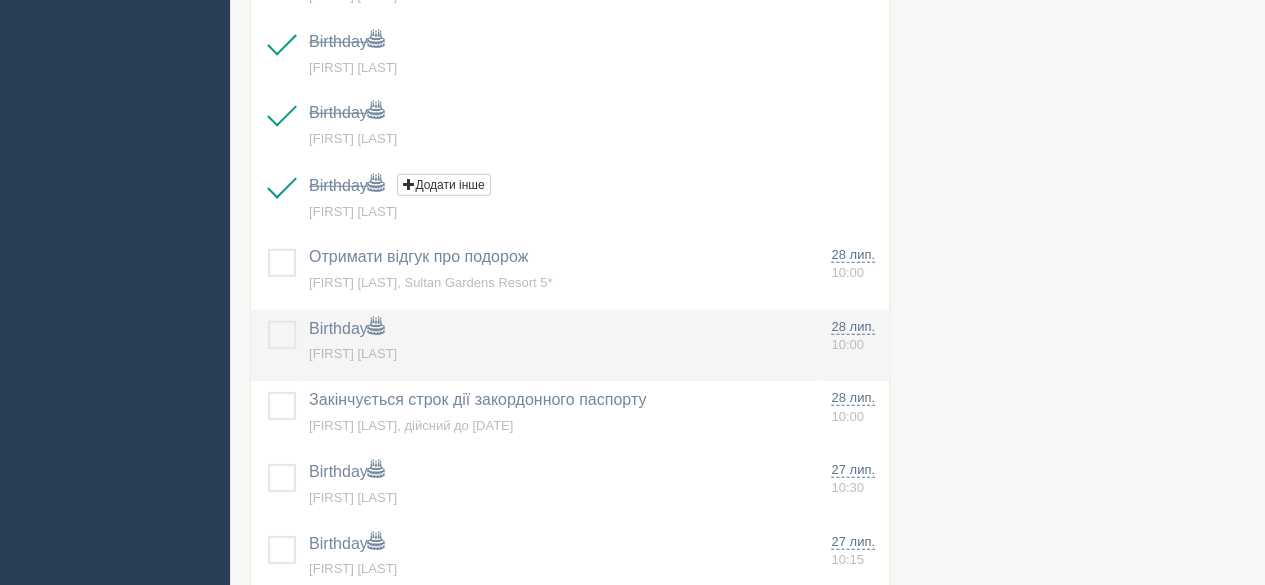click at bounding box center (268, 321) 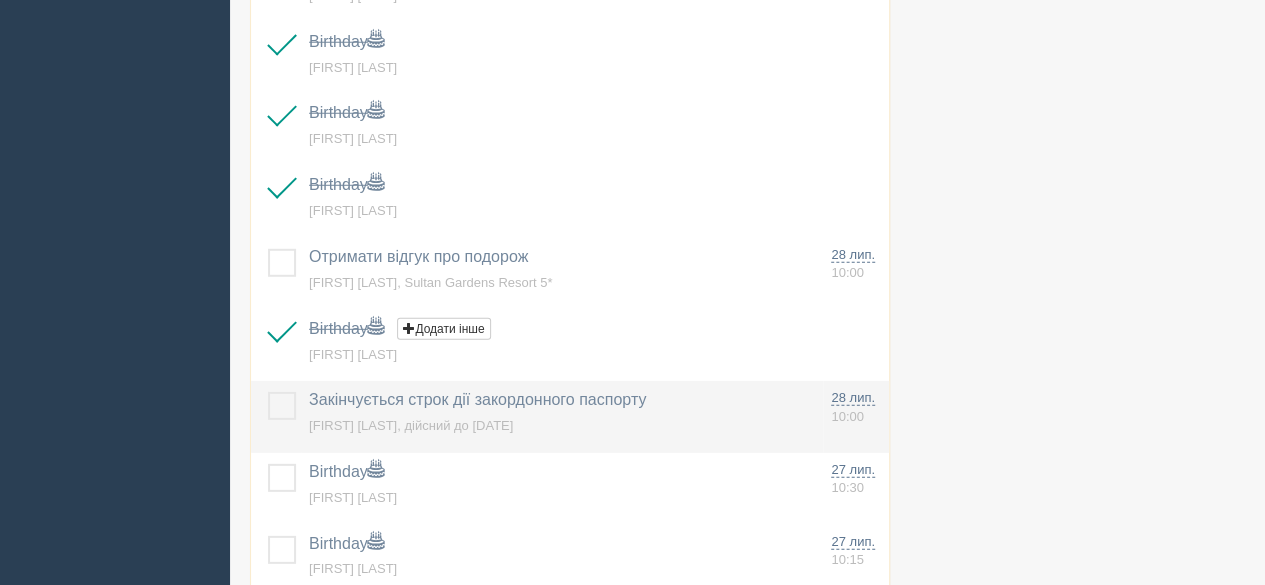 click at bounding box center [268, 392] 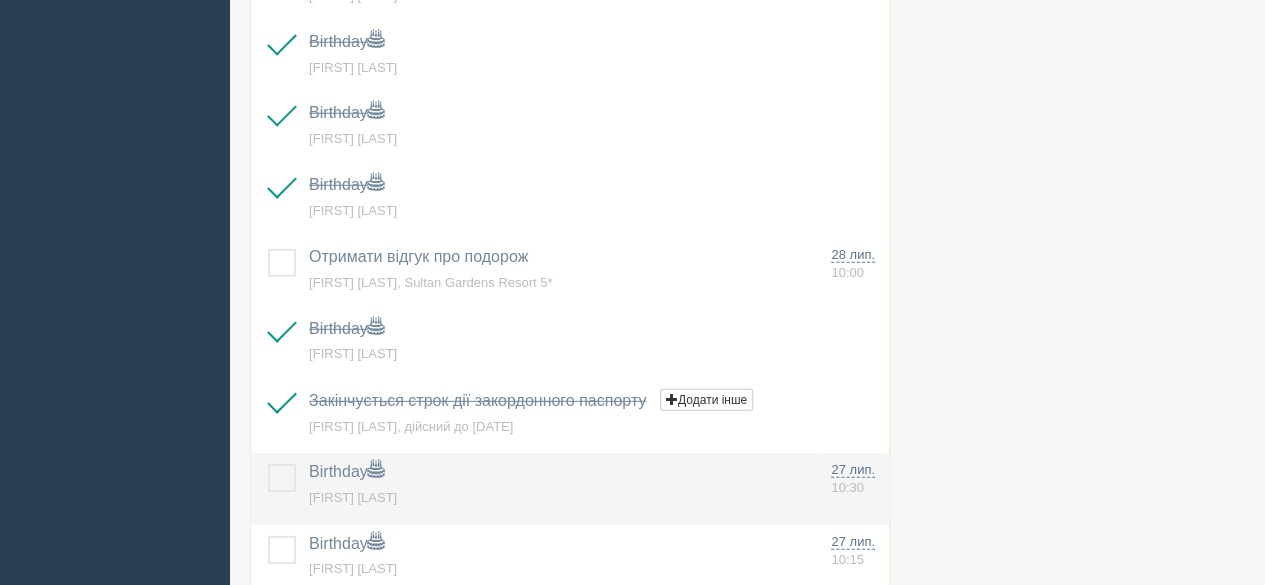 click at bounding box center (268, 464) 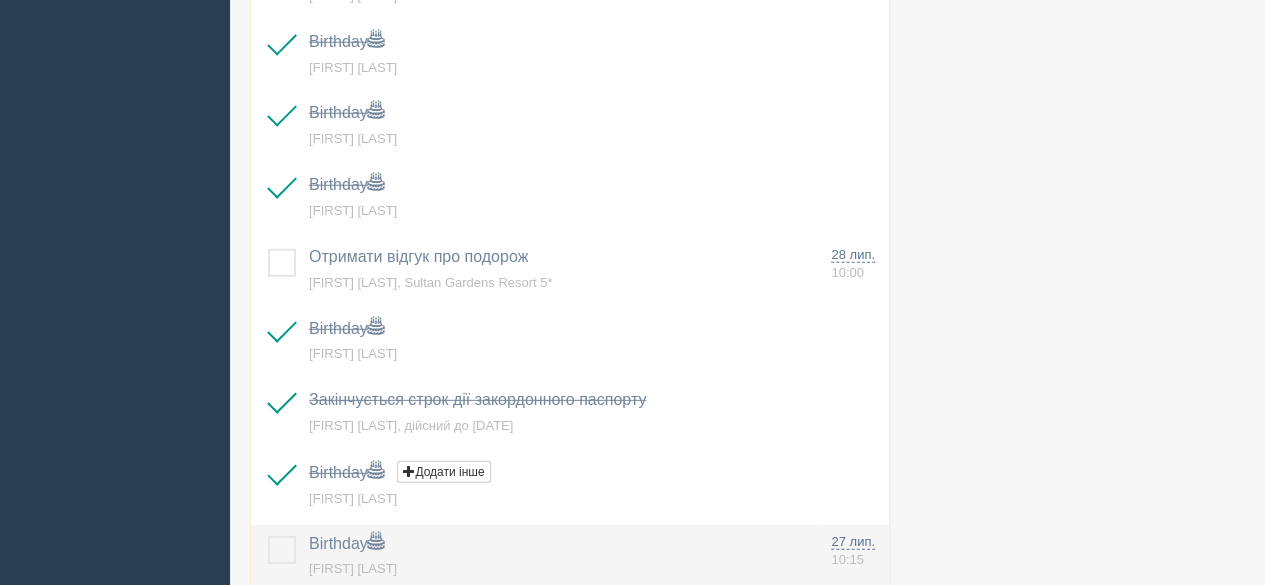 click at bounding box center [268, 536] 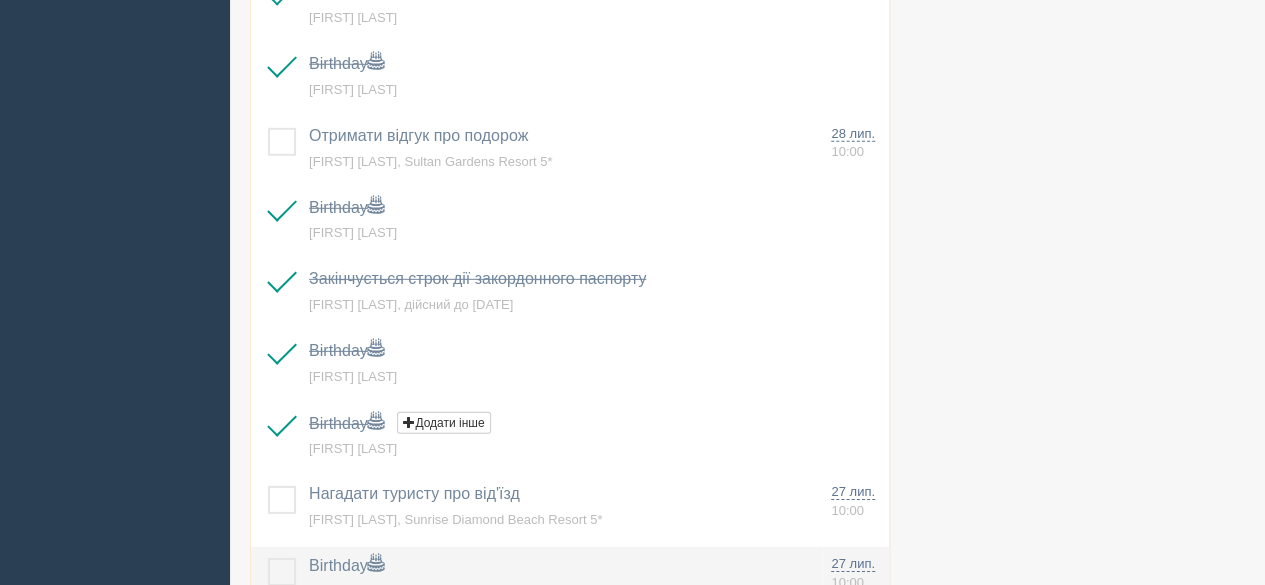 scroll, scrollTop: 3059, scrollLeft: 0, axis: vertical 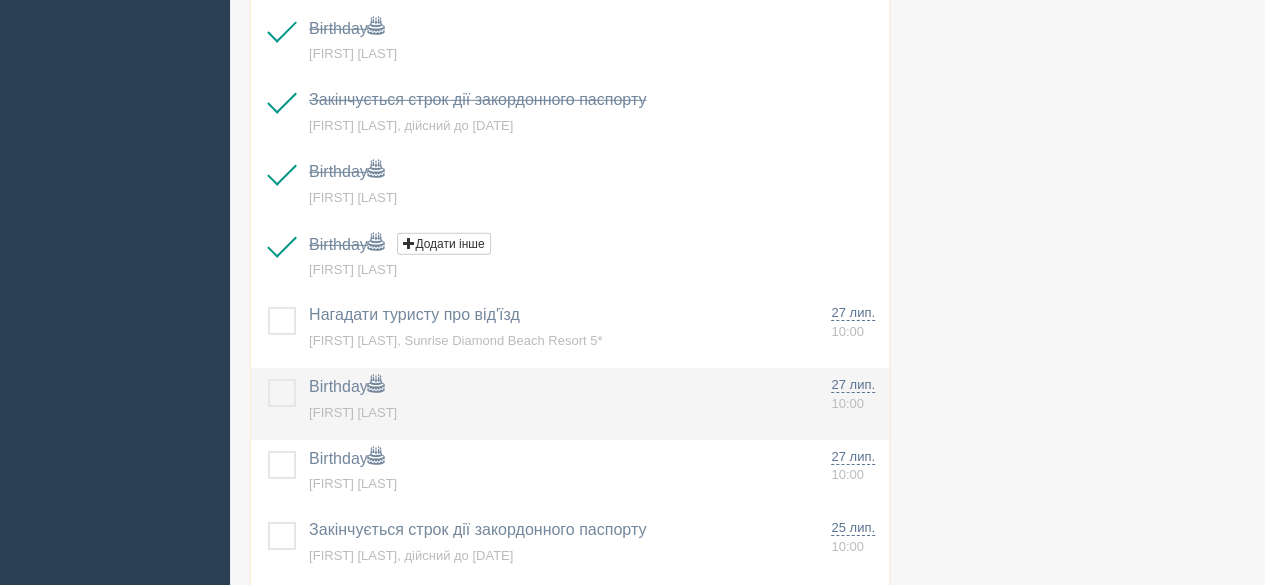 click at bounding box center [268, 379] 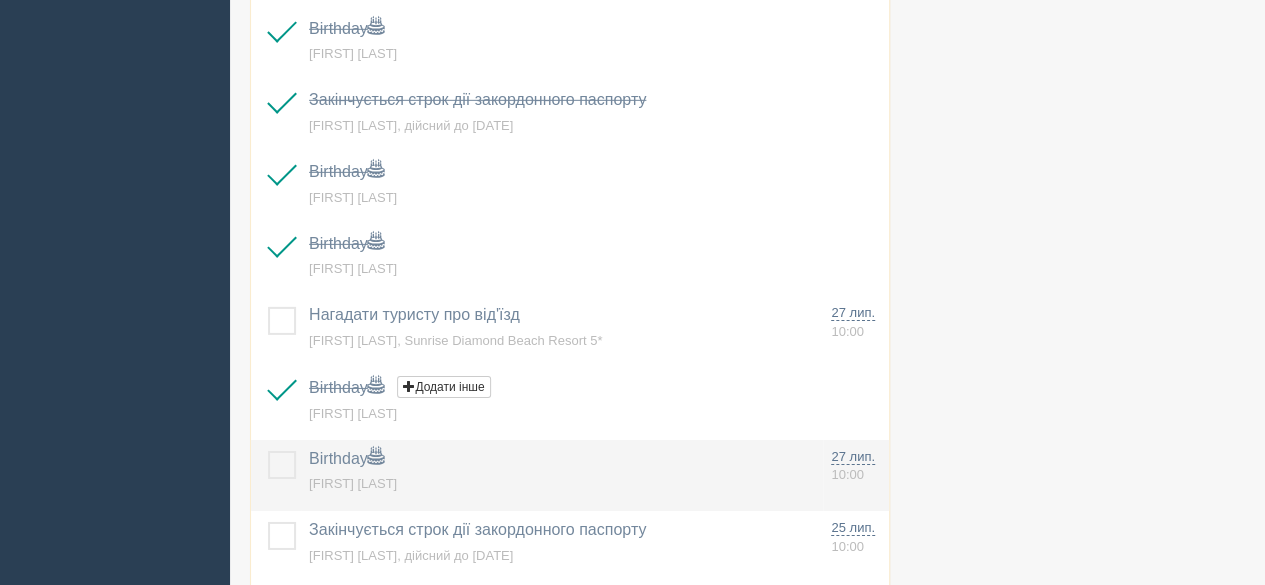 click at bounding box center (268, 451) 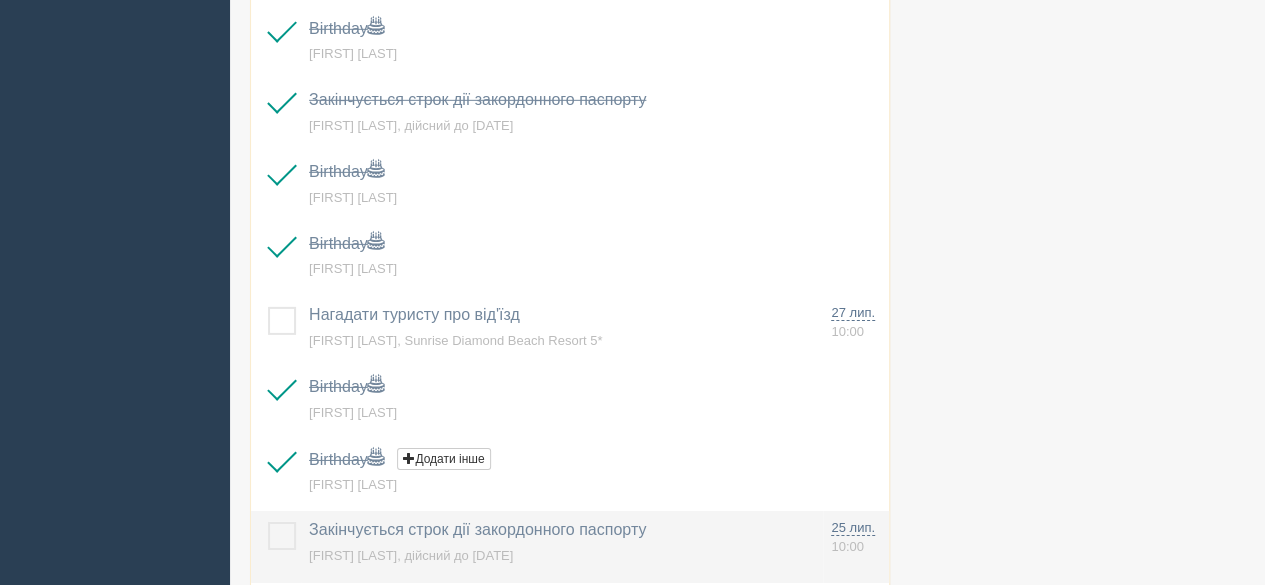 click at bounding box center [268, 522] 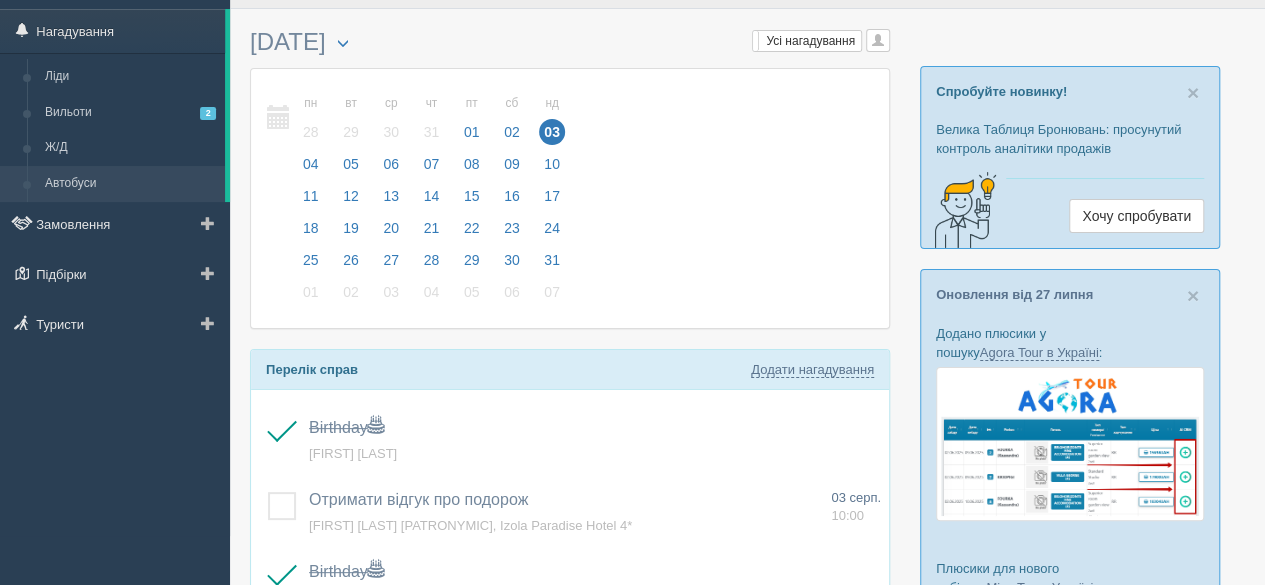 scroll, scrollTop: 0, scrollLeft: 0, axis: both 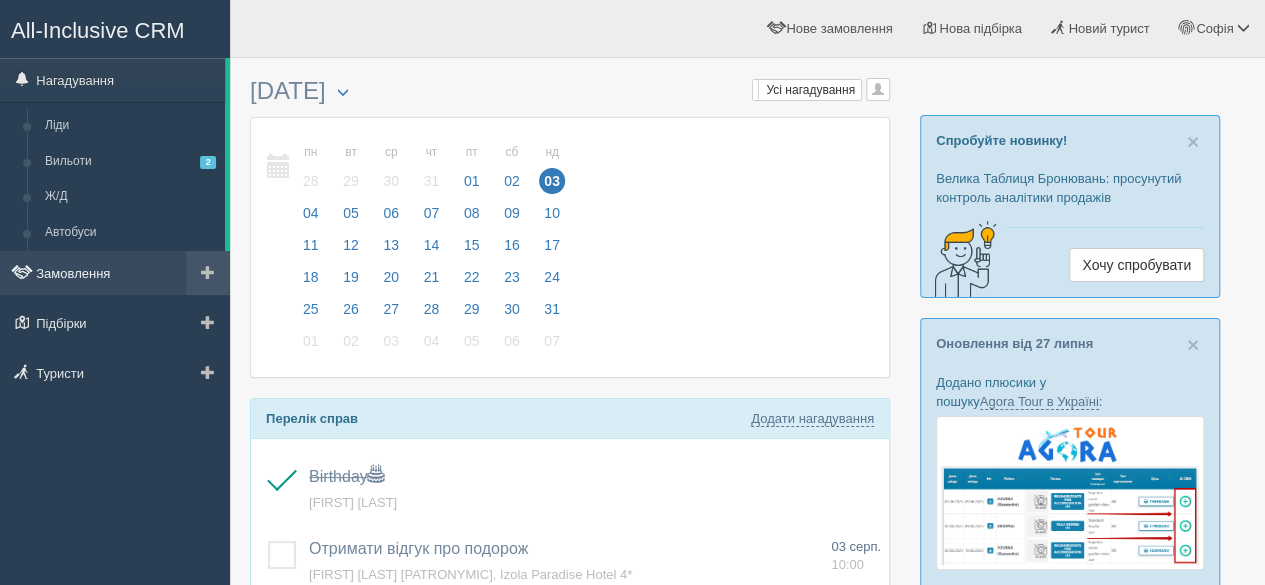 click on "Замовлення" at bounding box center (115, 273) 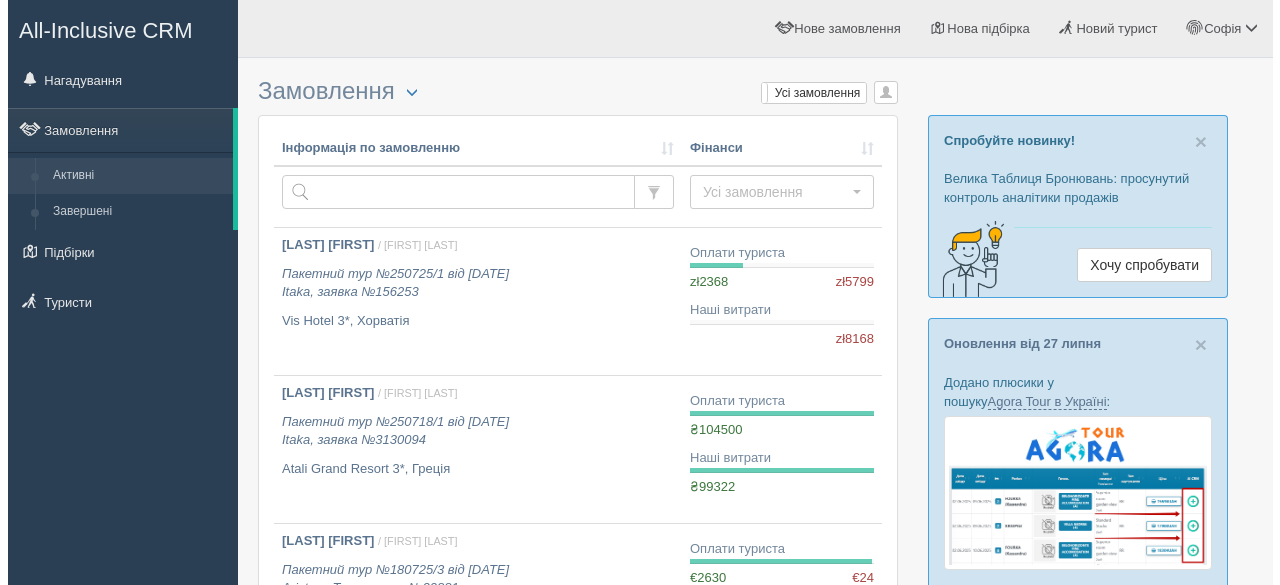 scroll, scrollTop: 0, scrollLeft: 0, axis: both 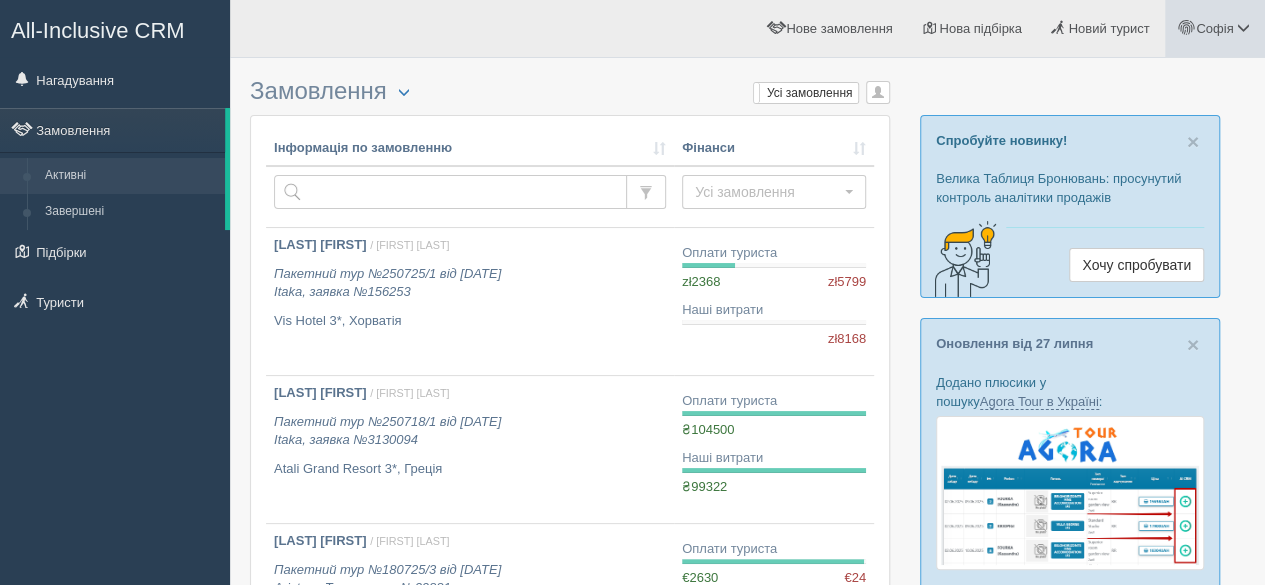 click at bounding box center (1243, 27) 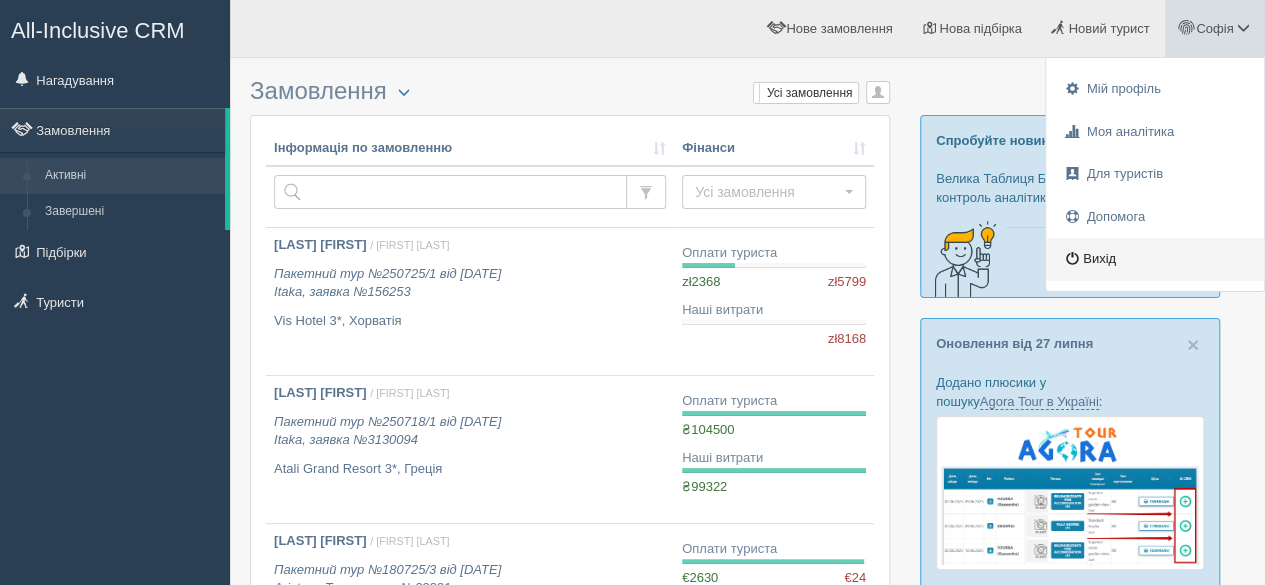 click on "Вихід" at bounding box center (1155, 259) 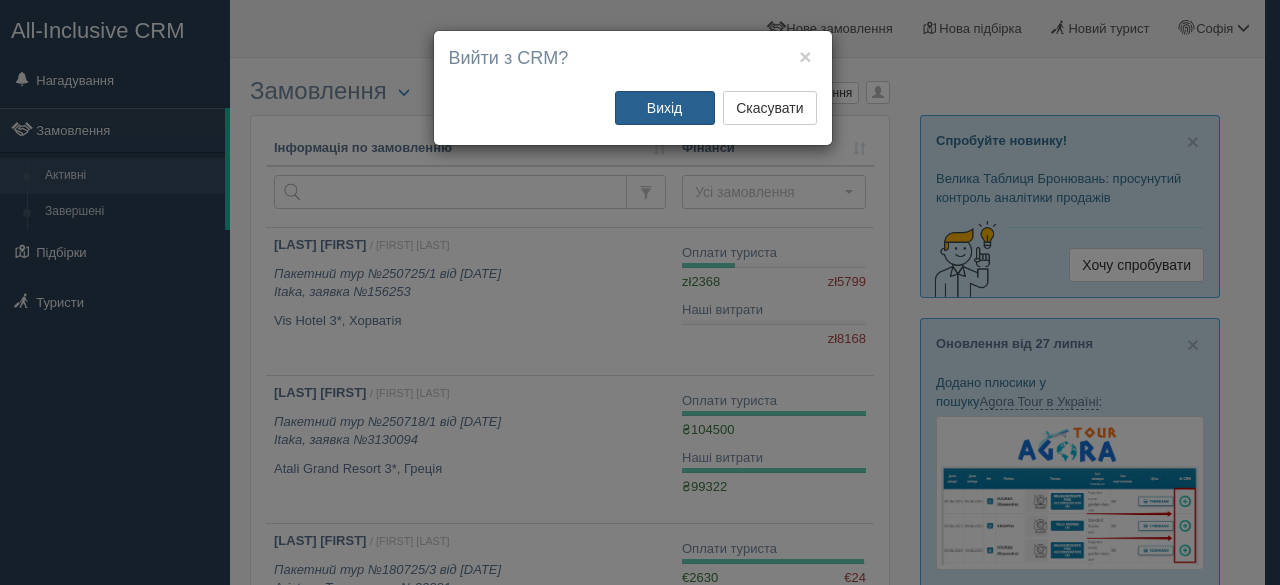 click on "Вихід" at bounding box center [665, 108] 